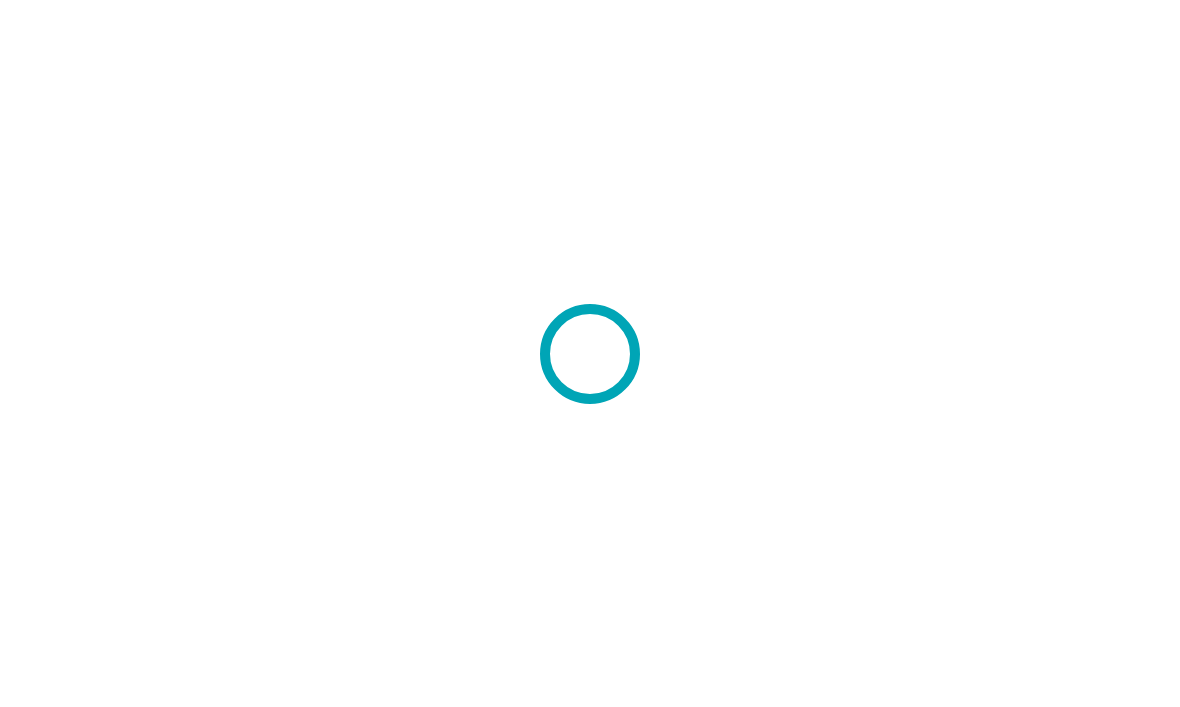 scroll, scrollTop: 0, scrollLeft: 0, axis: both 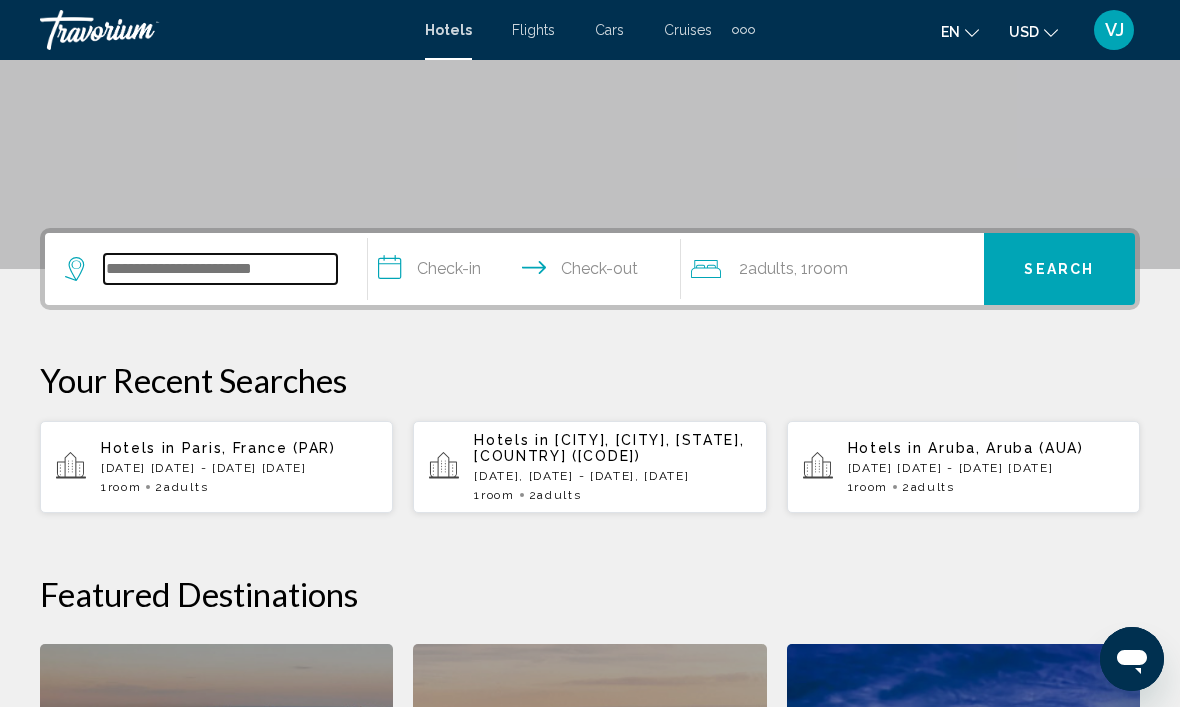 click at bounding box center (220, 269) 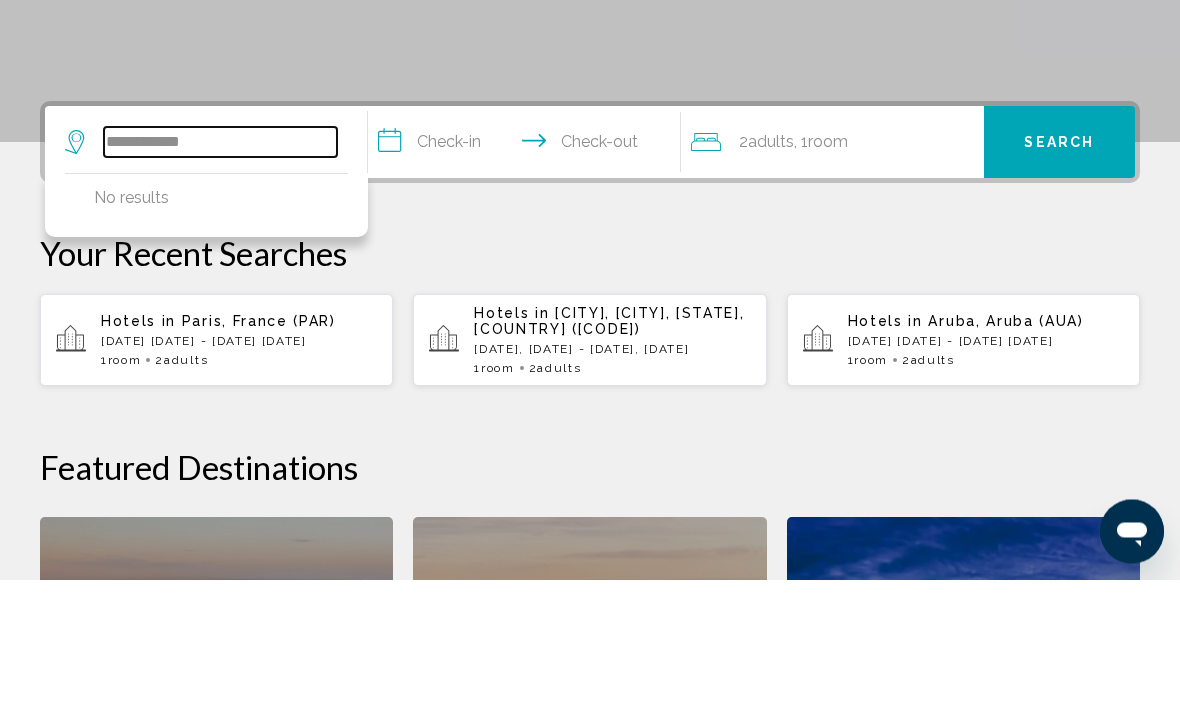 click on "**********" at bounding box center (220, 270) 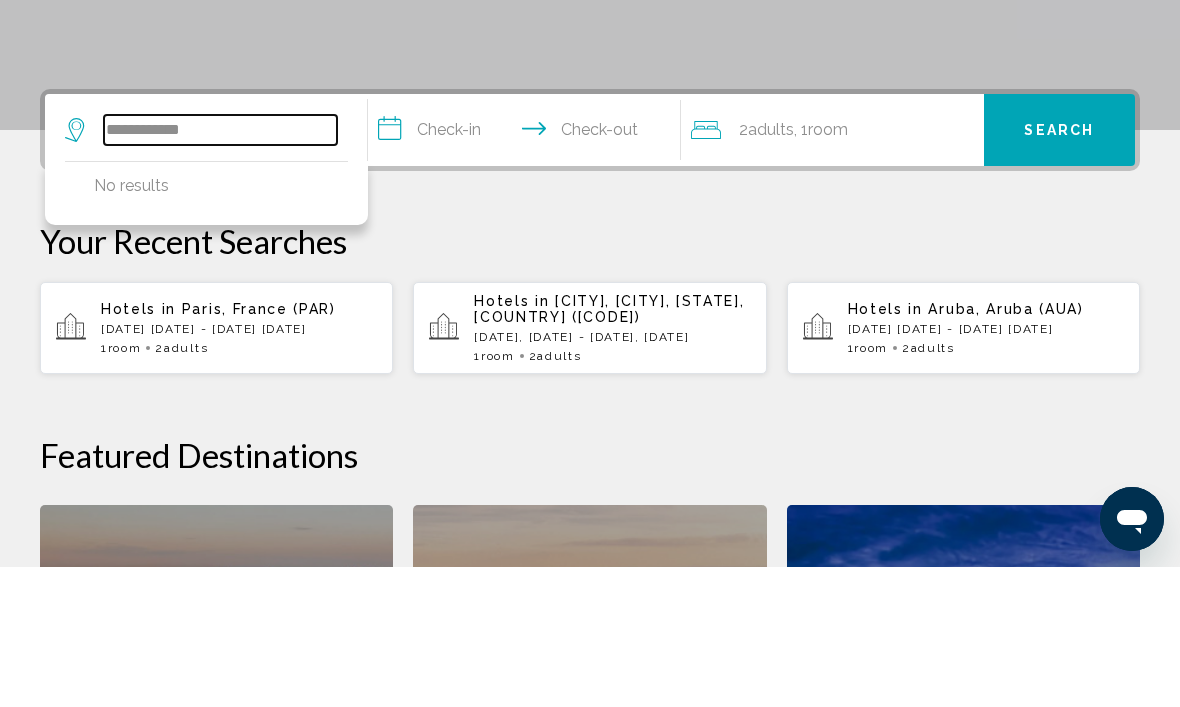 click on "**********" at bounding box center [220, 270] 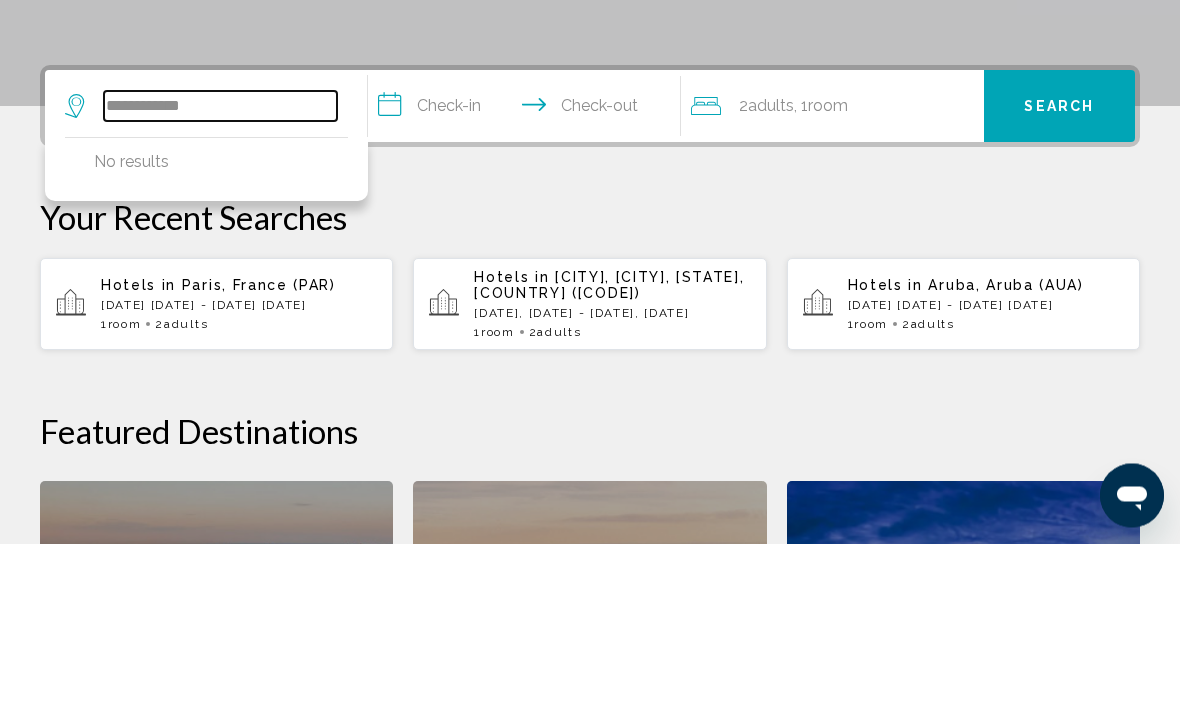click on "**********" at bounding box center [220, 270] 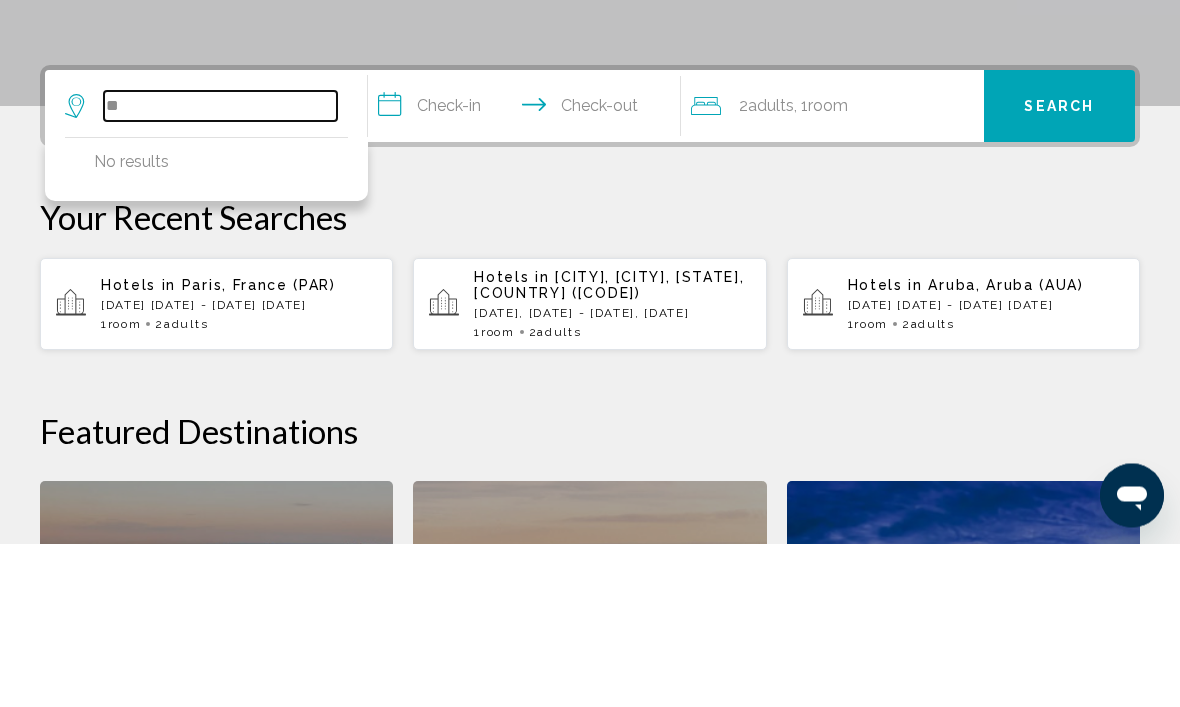 type on "*" 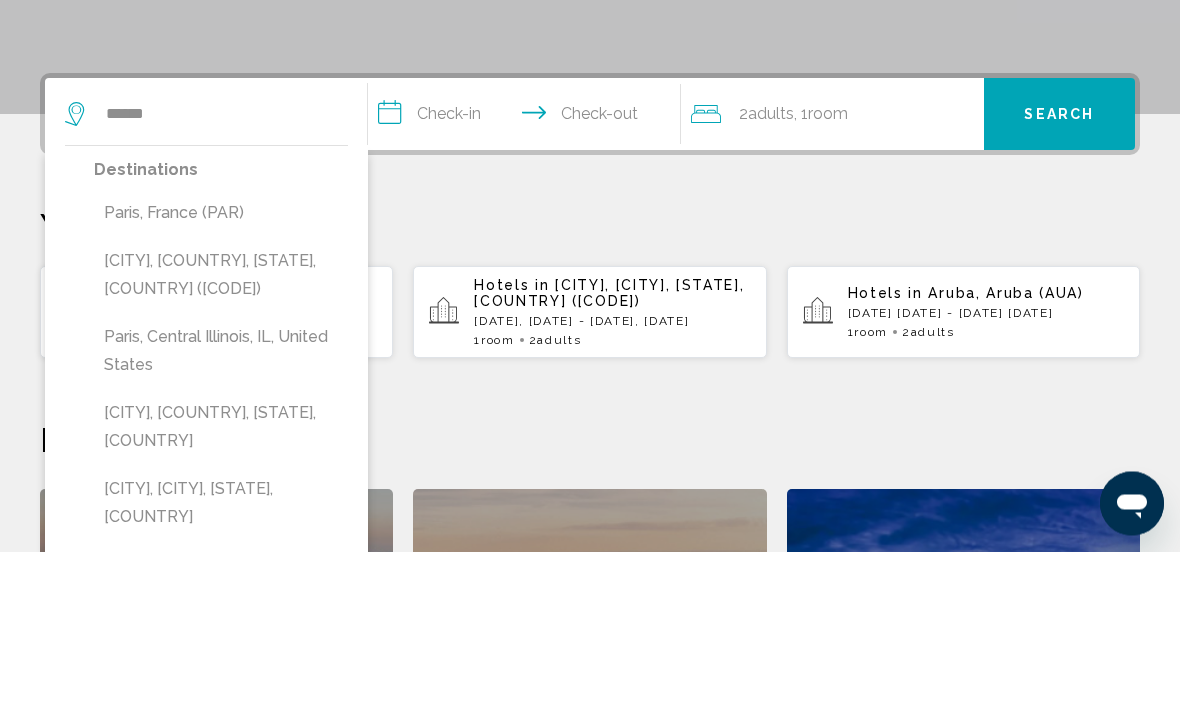 click on "Paris, France (PAR)" at bounding box center (221, 369) 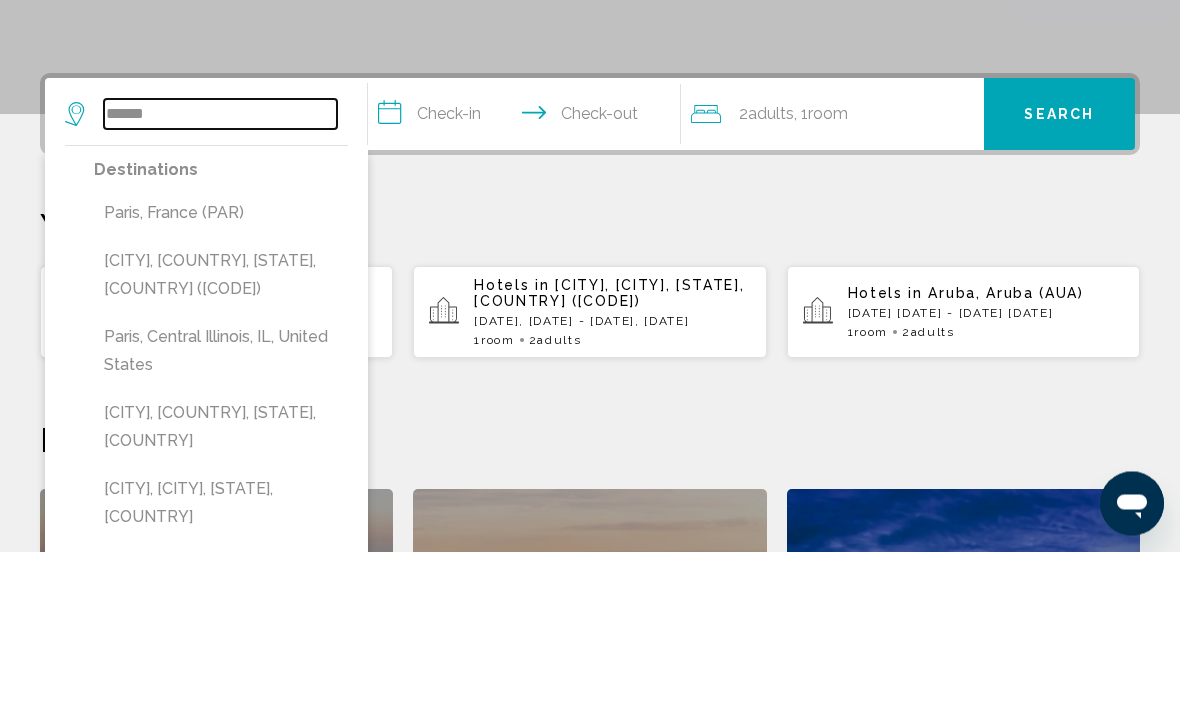 type on "**********" 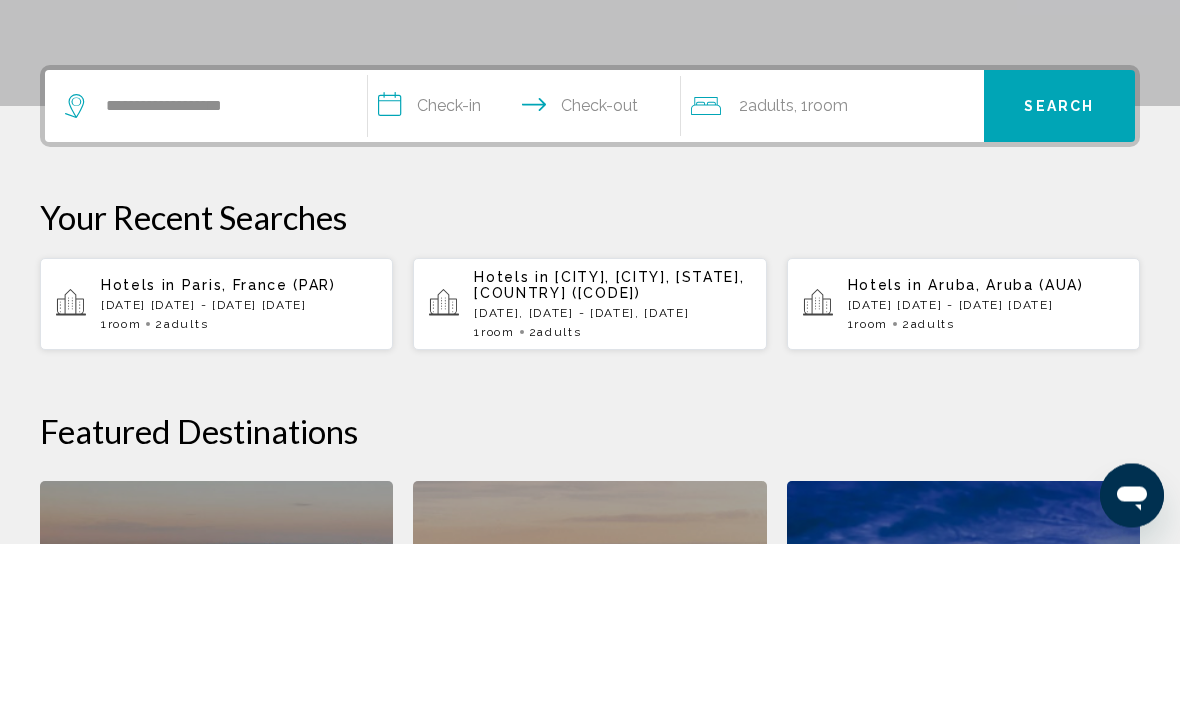 click on "**********" at bounding box center [528, 273] 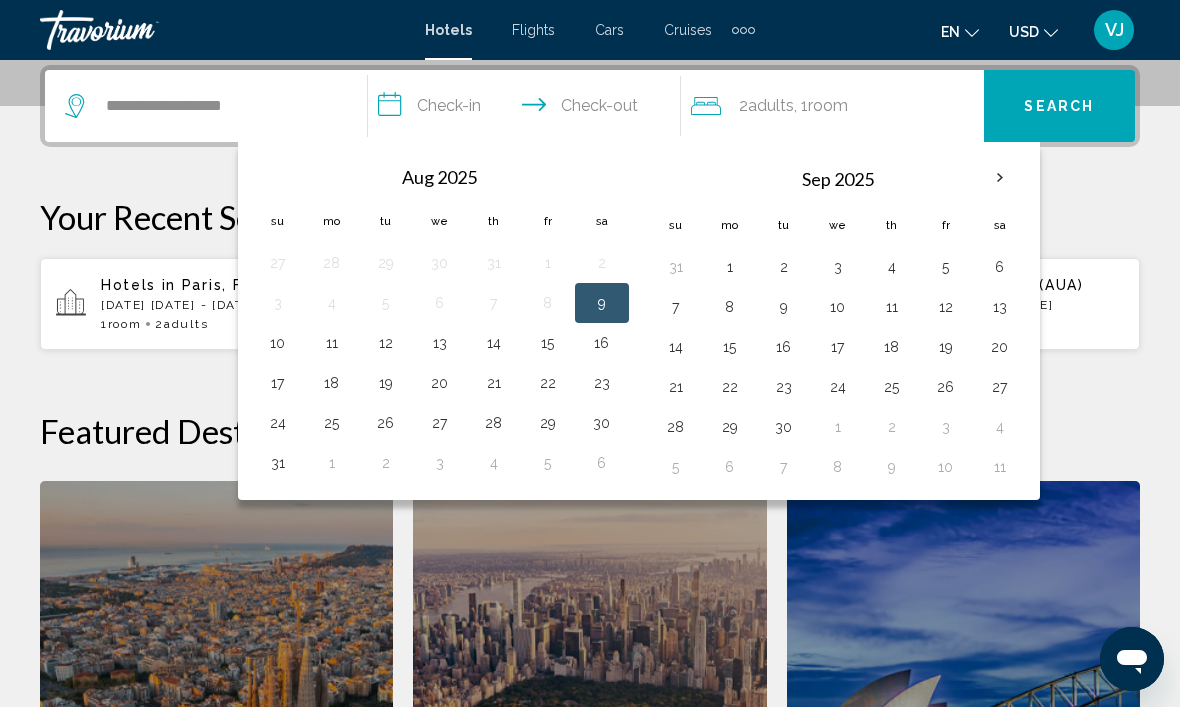 click at bounding box center (1000, 178) 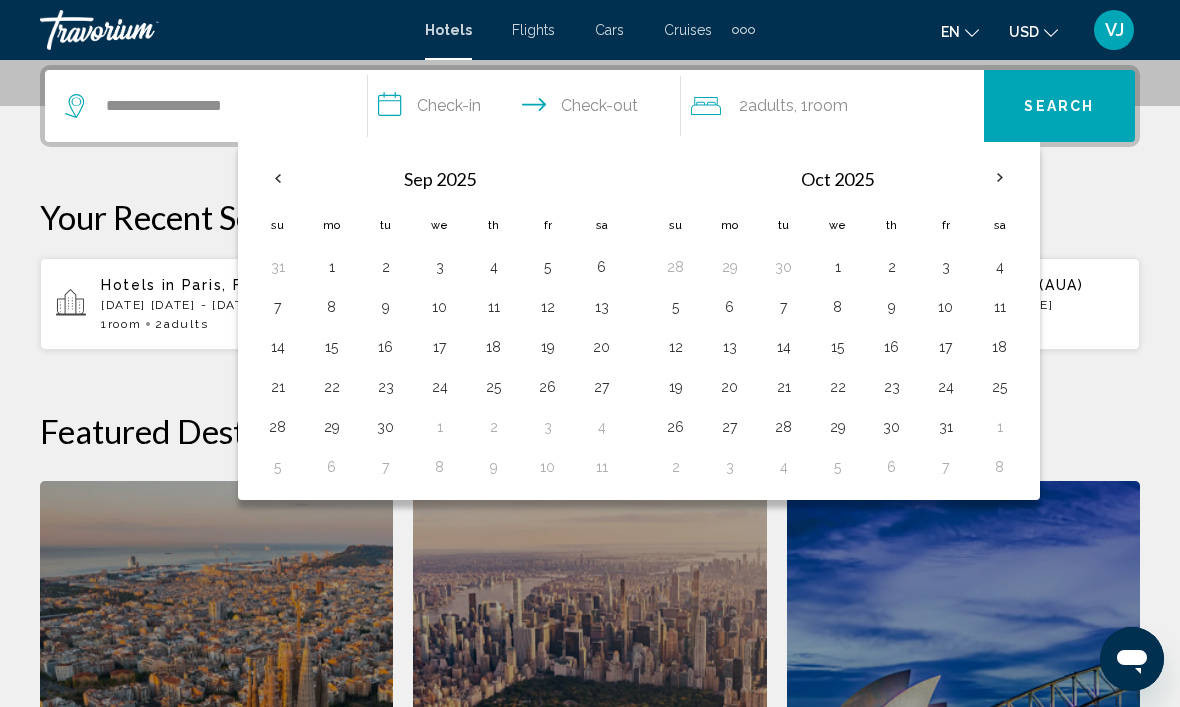 click on "24" at bounding box center [946, 387] 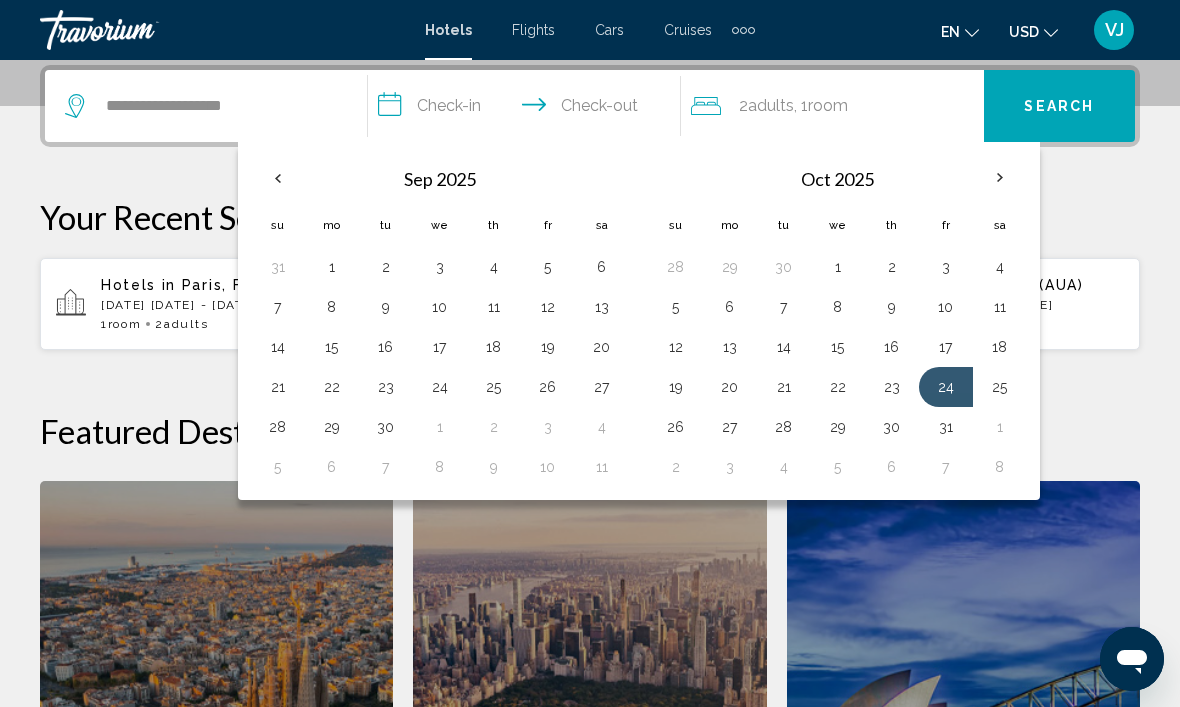 click on "30" at bounding box center (892, 427) 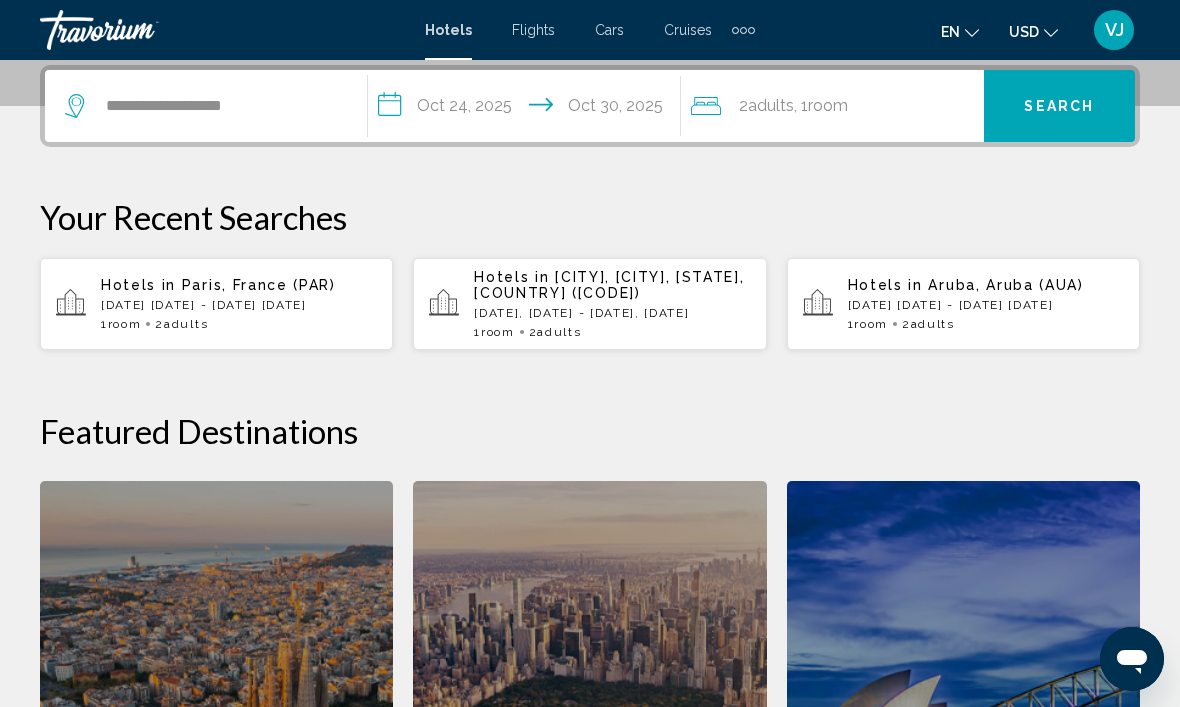 click on "Room" 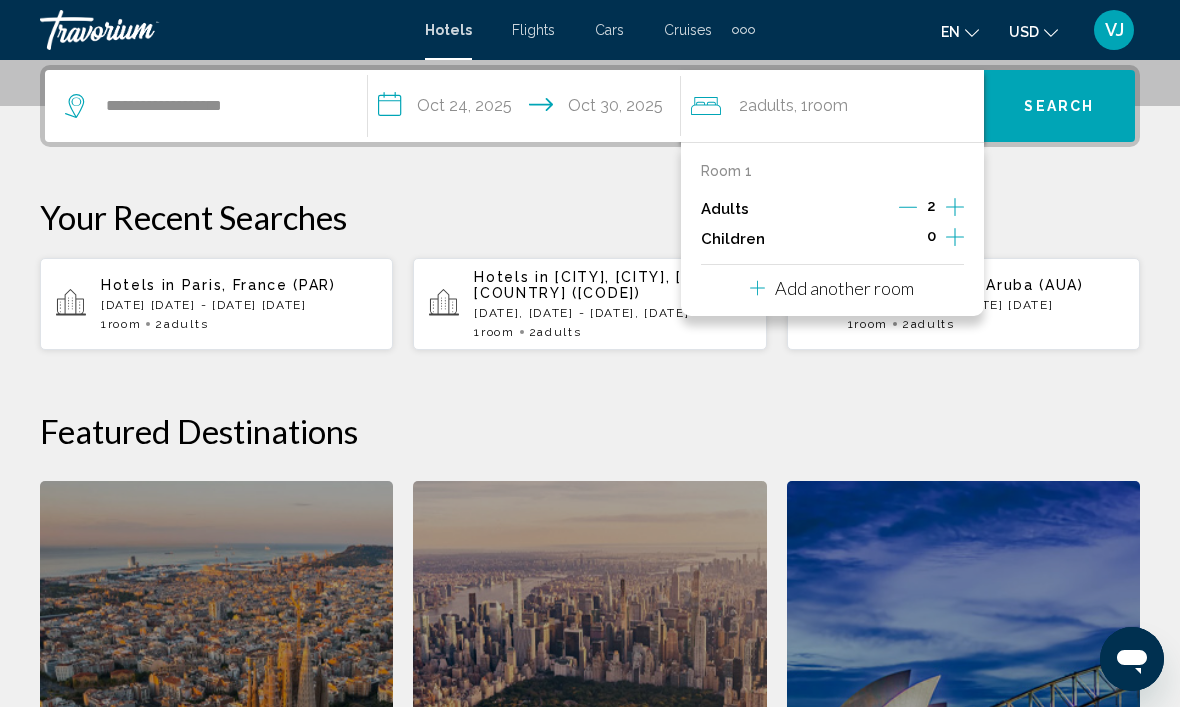 click on "**********" at bounding box center [528, 109] 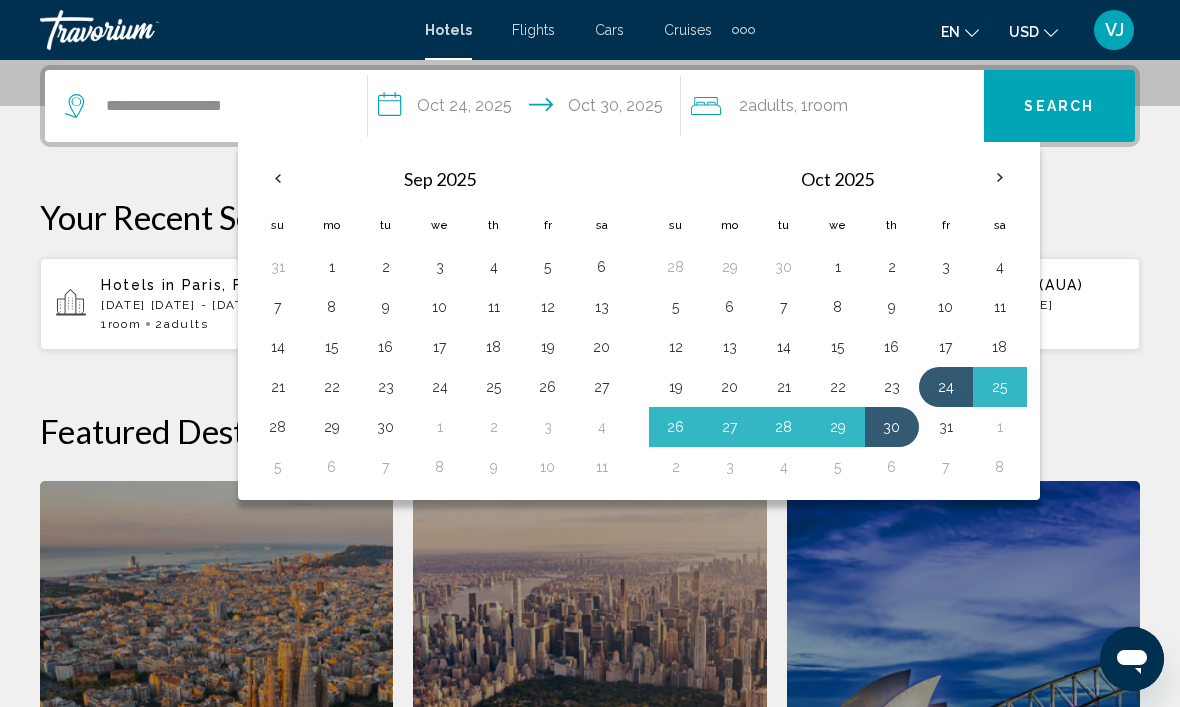 click on "31" at bounding box center (946, 427) 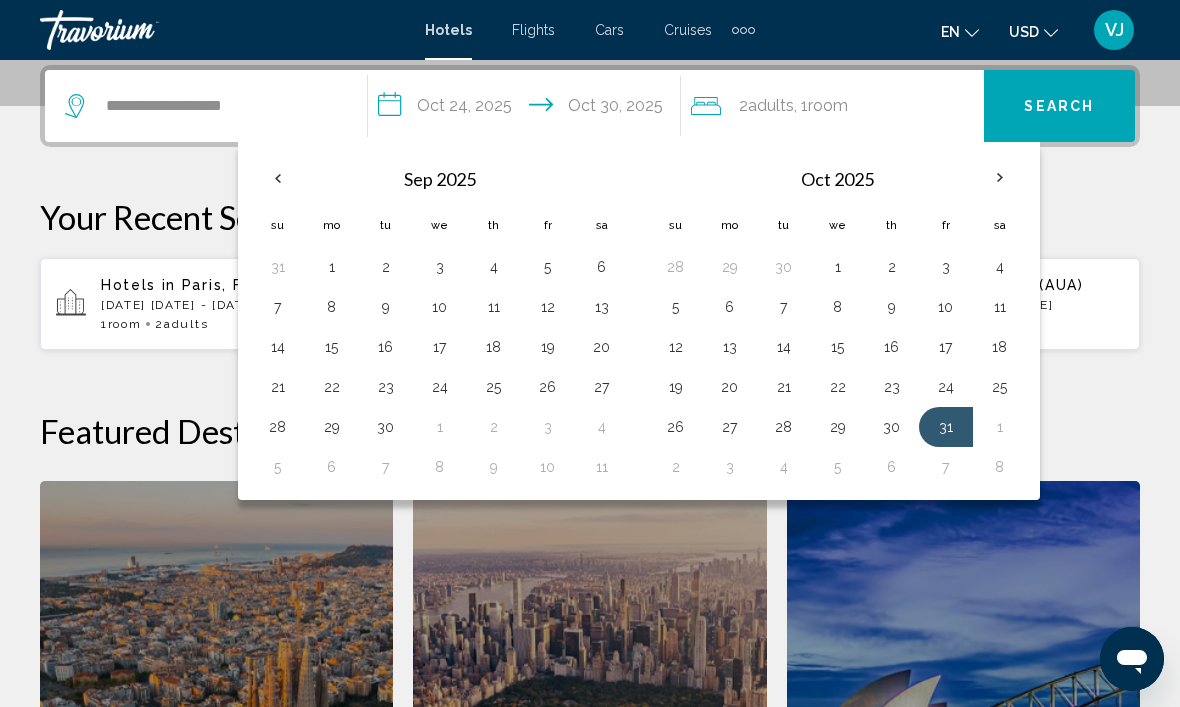 click on "Featured Destinations" 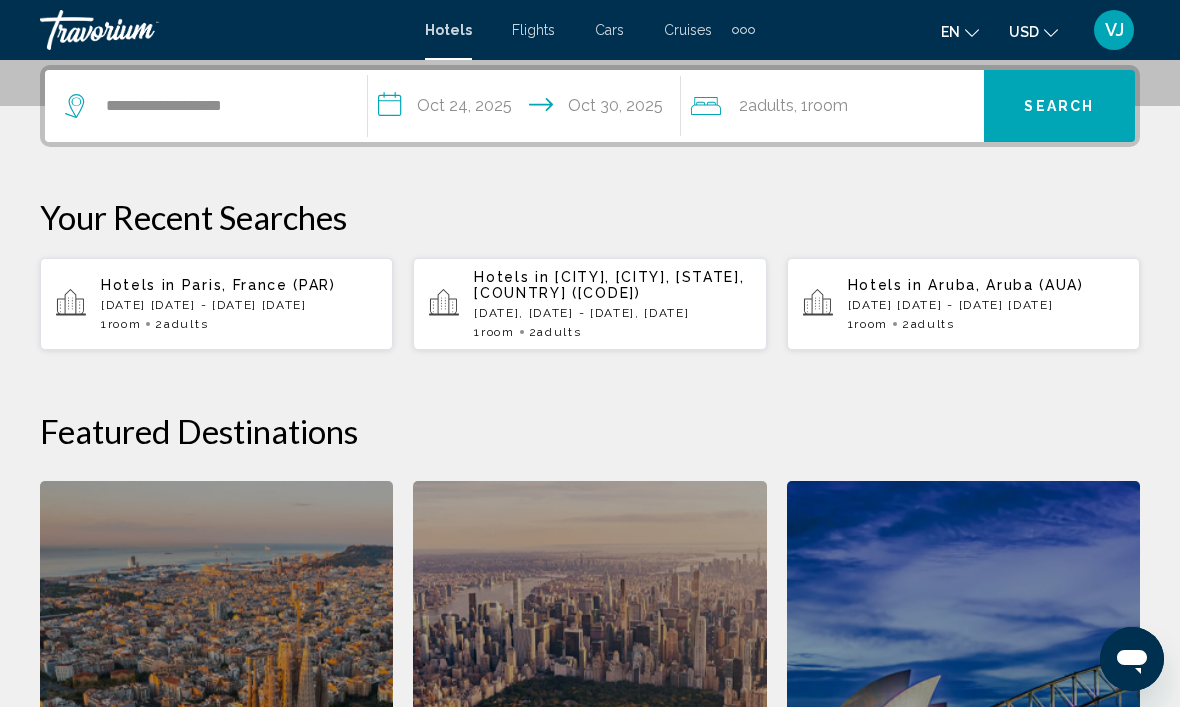 click on "Search" at bounding box center [1059, 107] 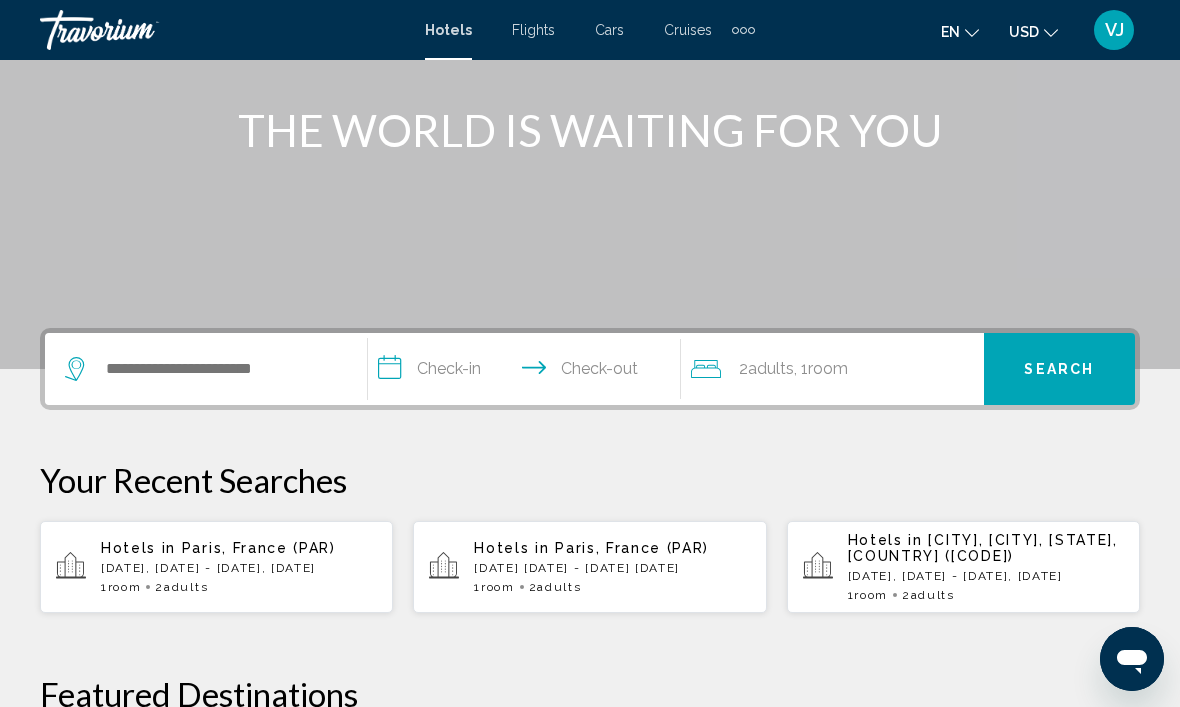 scroll, scrollTop: 228, scrollLeft: 0, axis: vertical 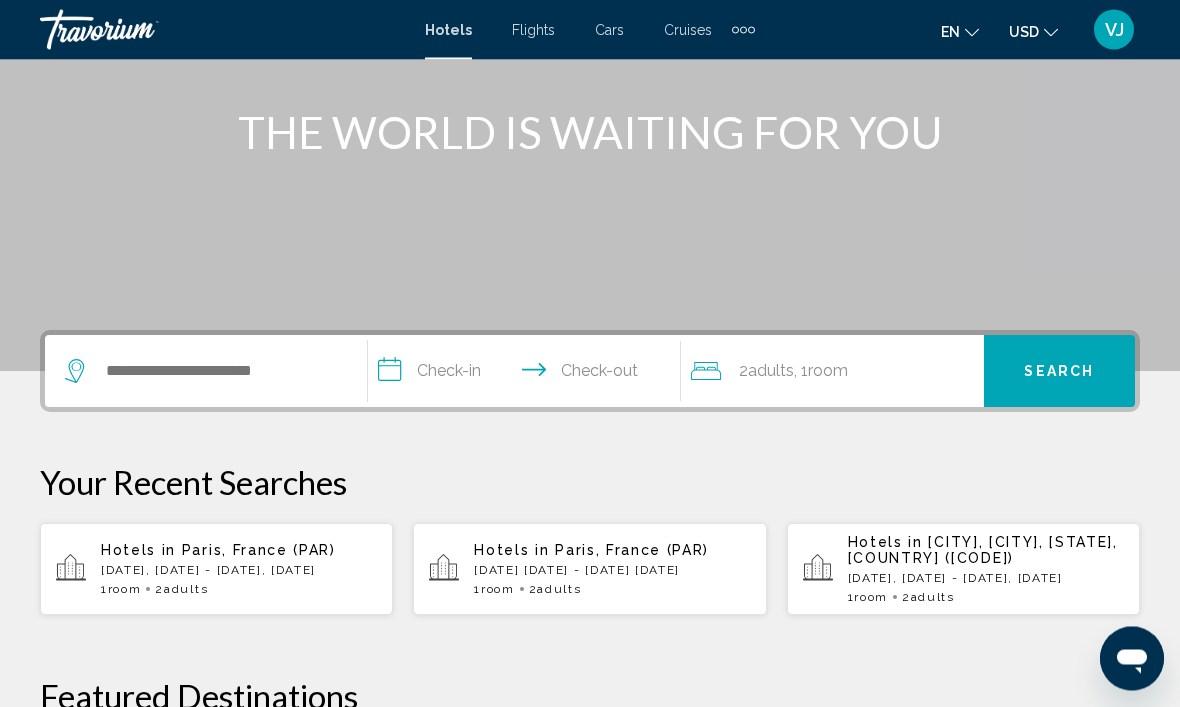 click on "Fri, 24 Oct - Thu, 30 Oct" at bounding box center [239, 571] 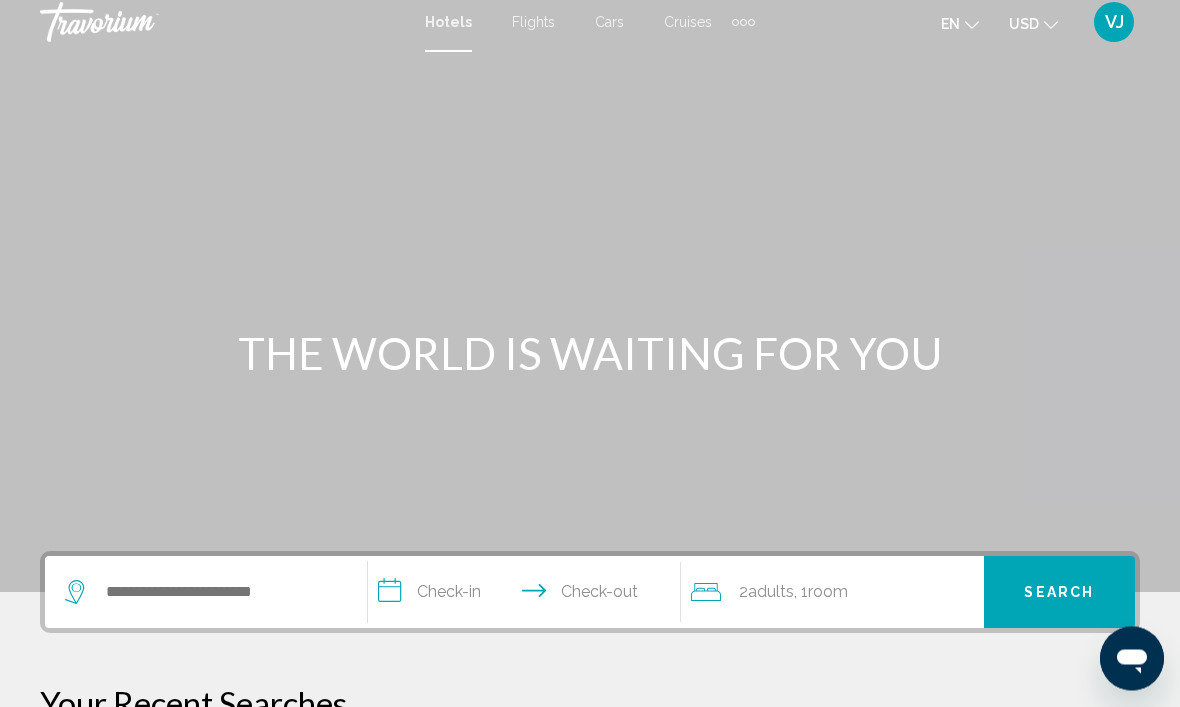 scroll, scrollTop: 0, scrollLeft: 0, axis: both 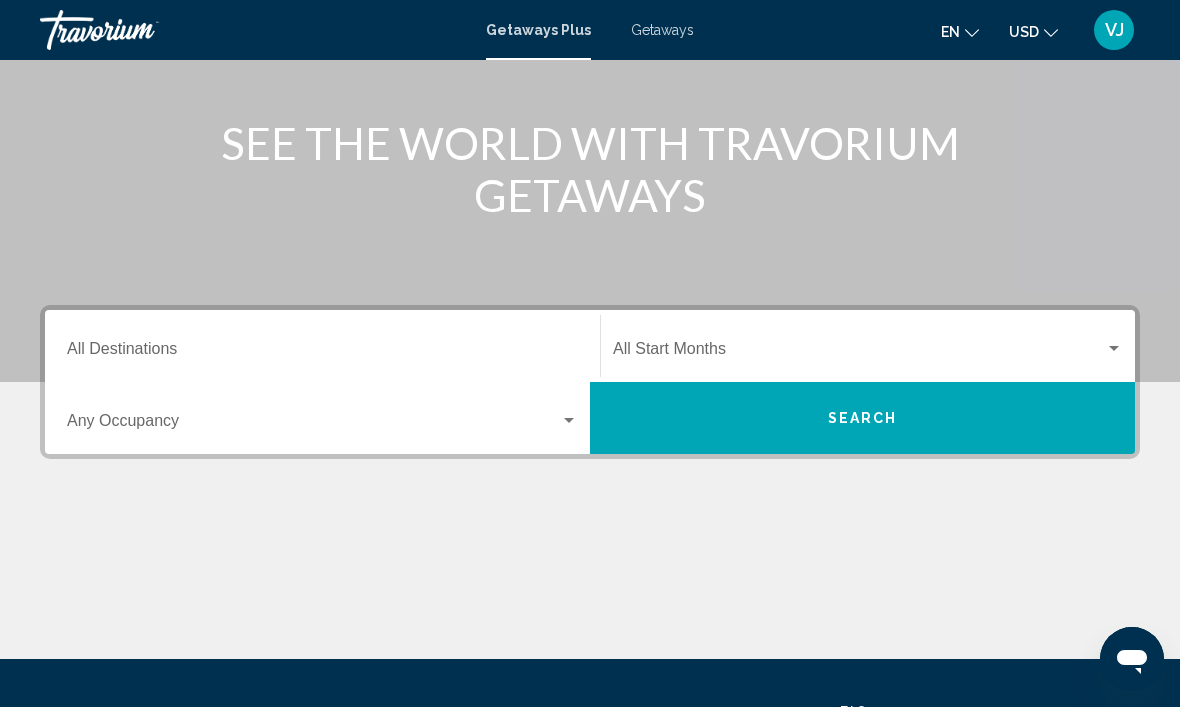 click on "Destination All Destinations" at bounding box center [322, 353] 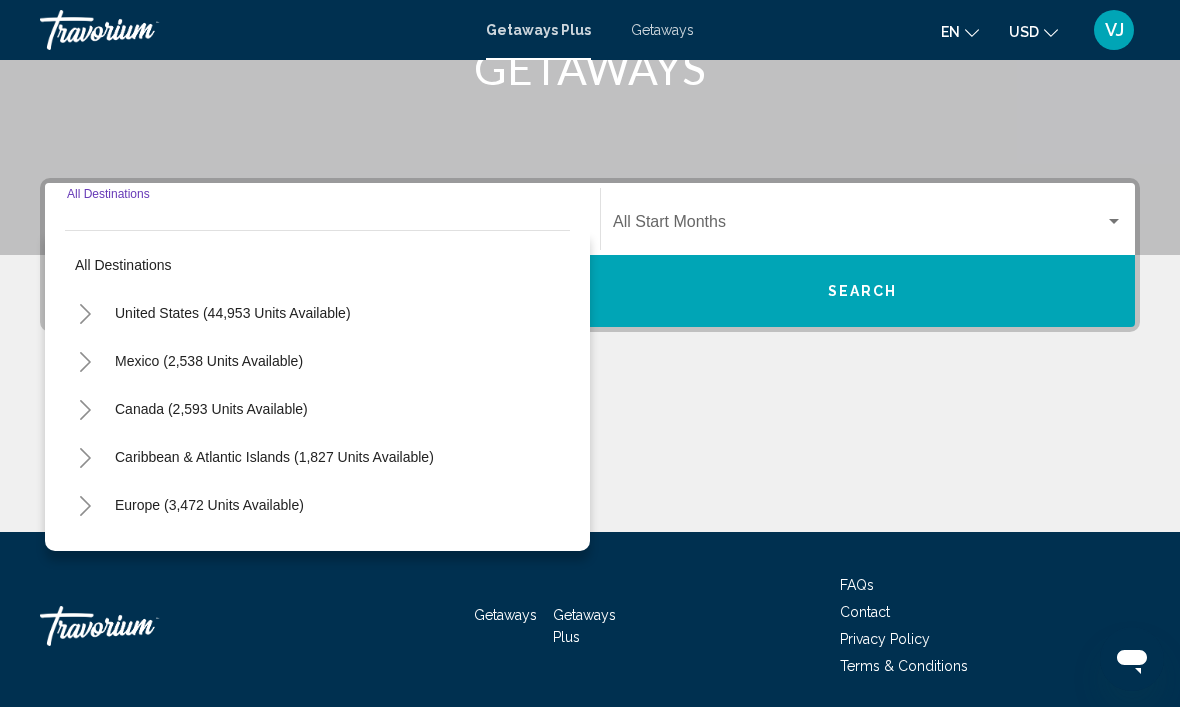 scroll, scrollTop: 348, scrollLeft: 0, axis: vertical 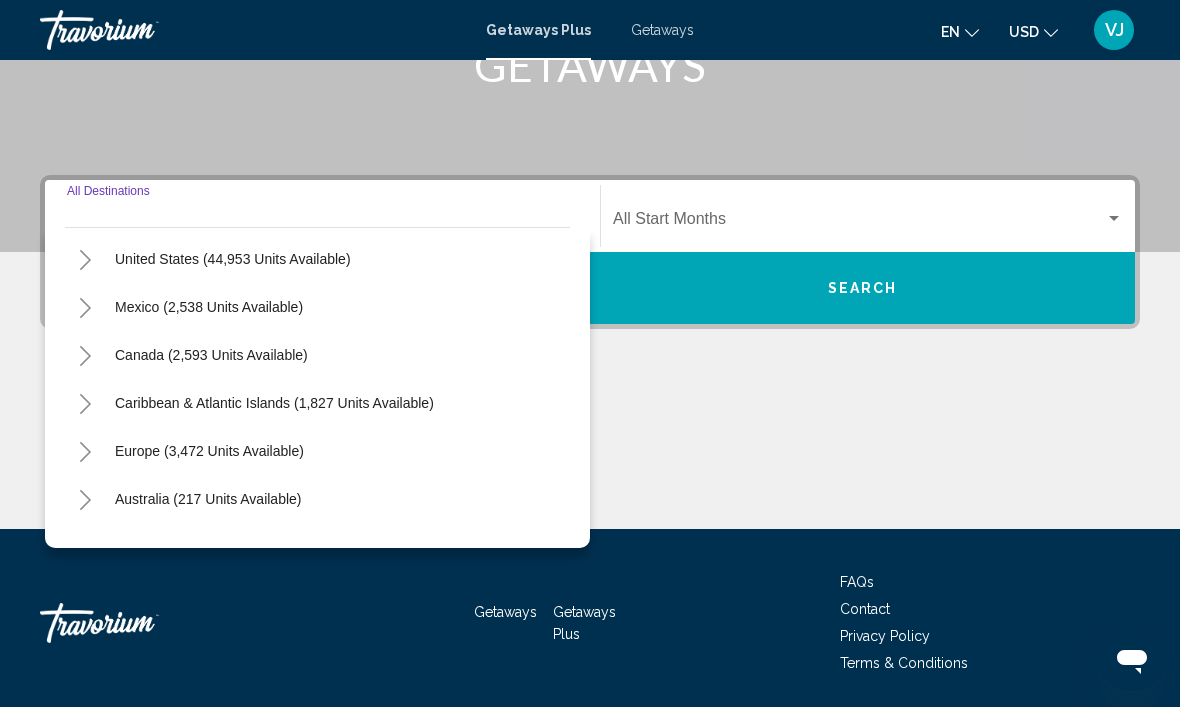 click on "Europe (3,472 units available)" at bounding box center (208, 499) 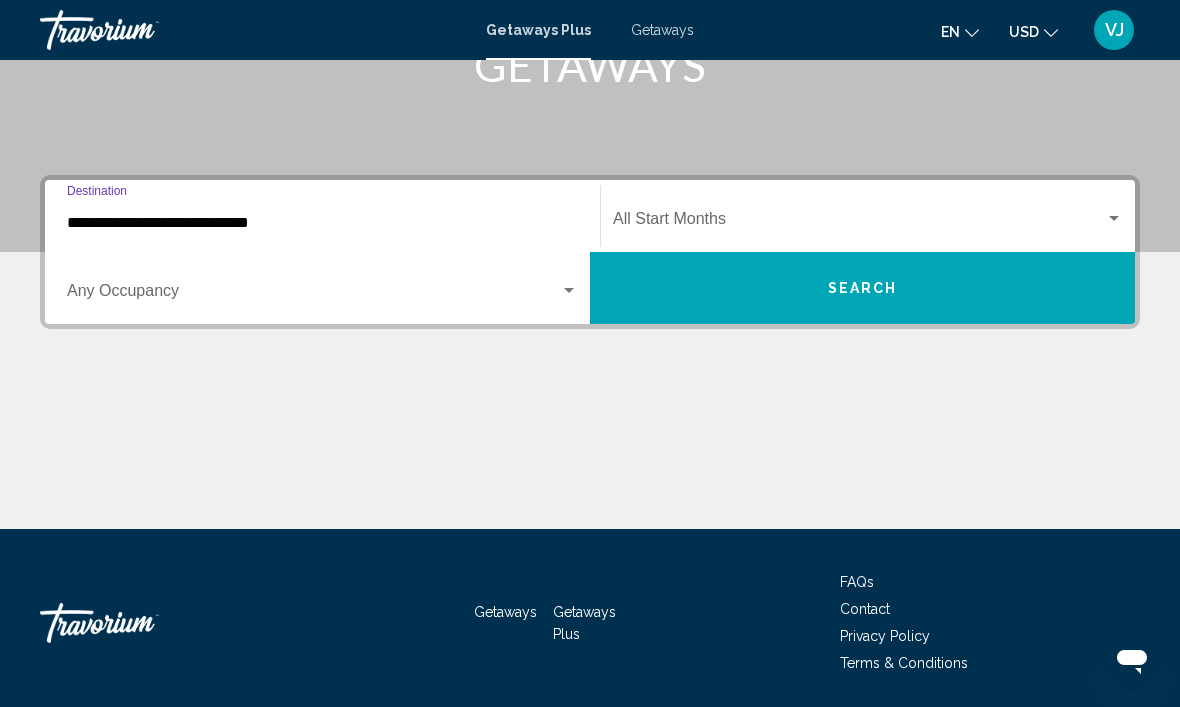 click at bounding box center (859, 223) 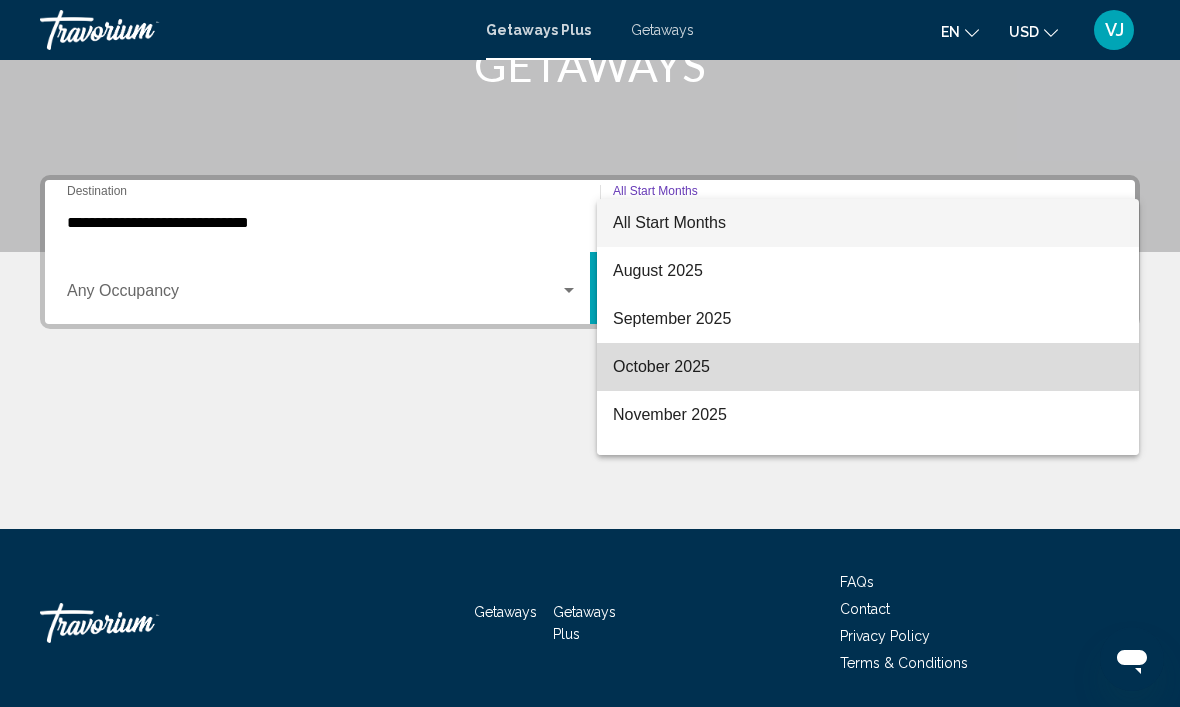 click on "October 2025" at bounding box center (868, 367) 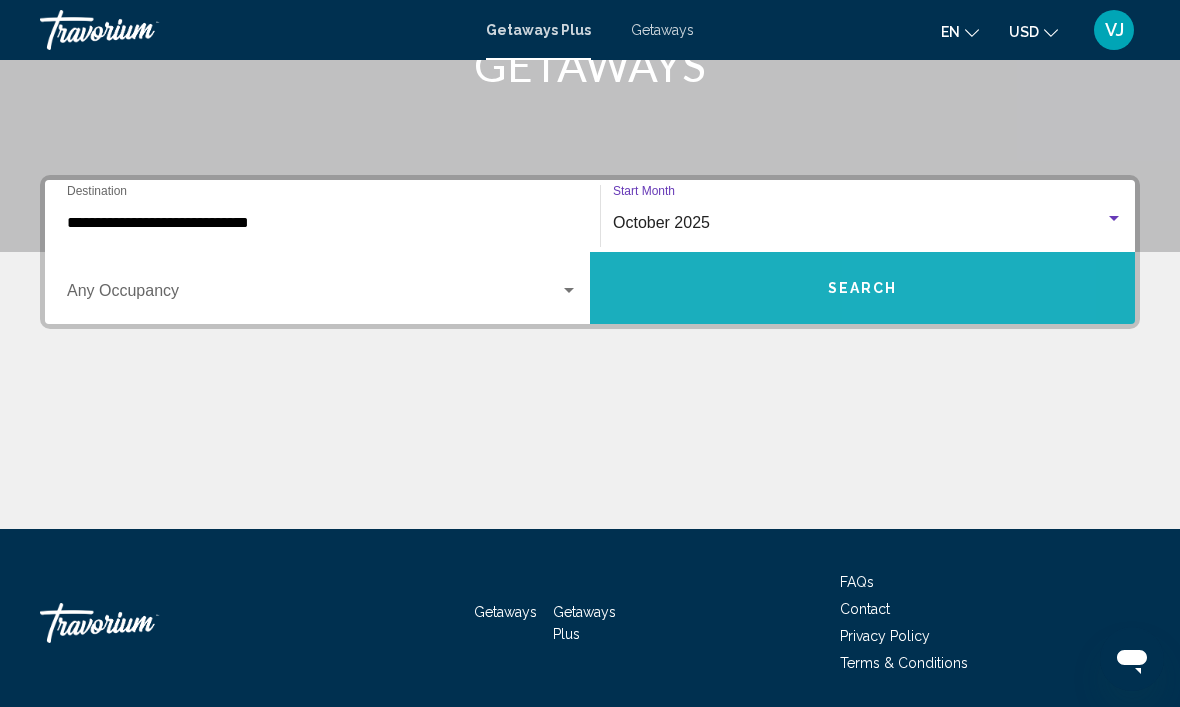 click on "Search" at bounding box center (863, 289) 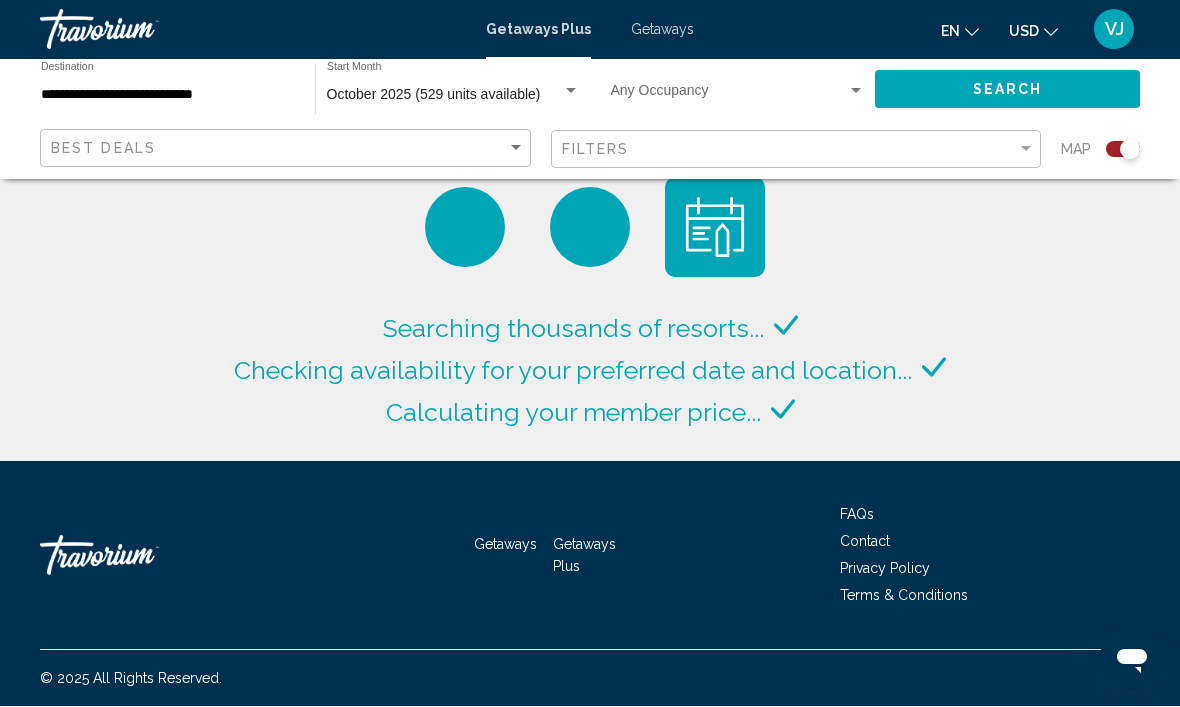 scroll, scrollTop: 1, scrollLeft: 0, axis: vertical 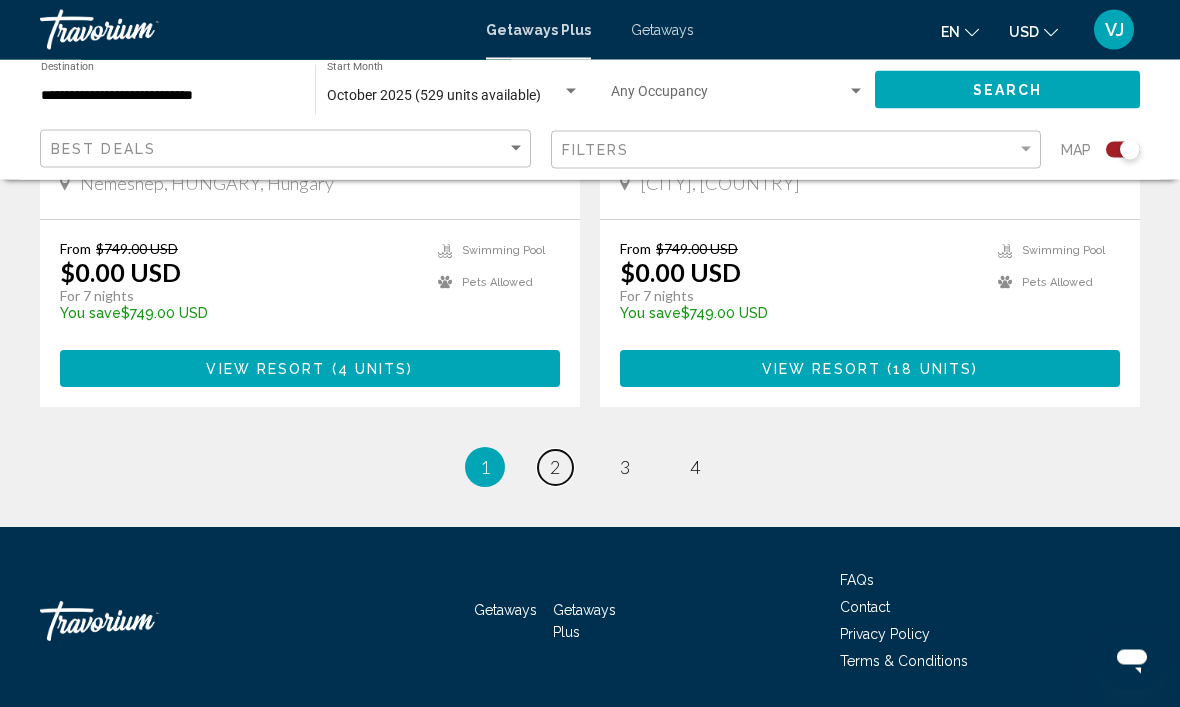 click on "page  2" at bounding box center [555, 468] 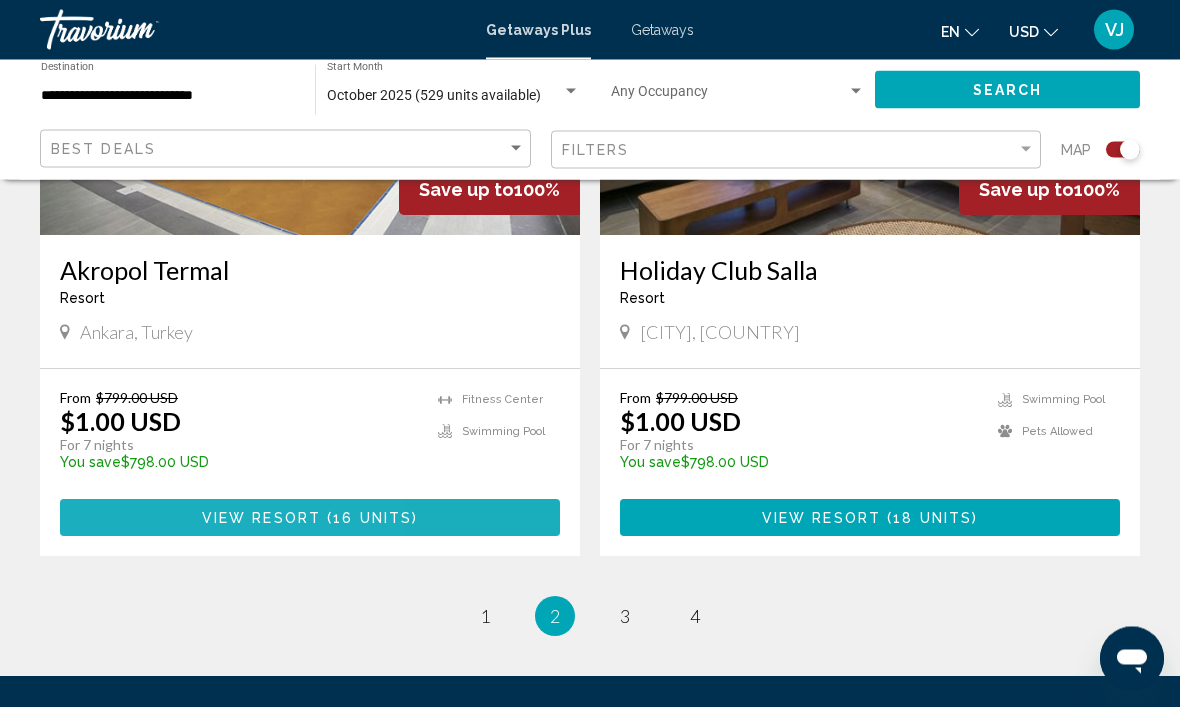 scroll, scrollTop: 4382, scrollLeft: 0, axis: vertical 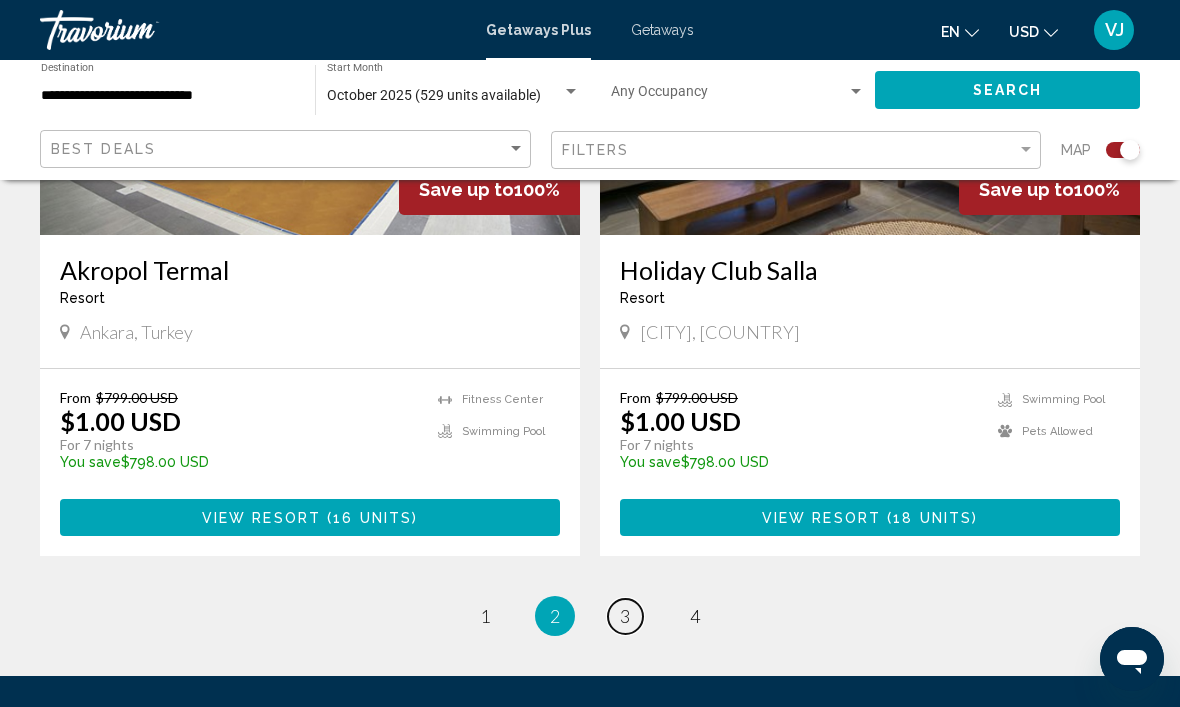 click on "page  3" at bounding box center [625, 616] 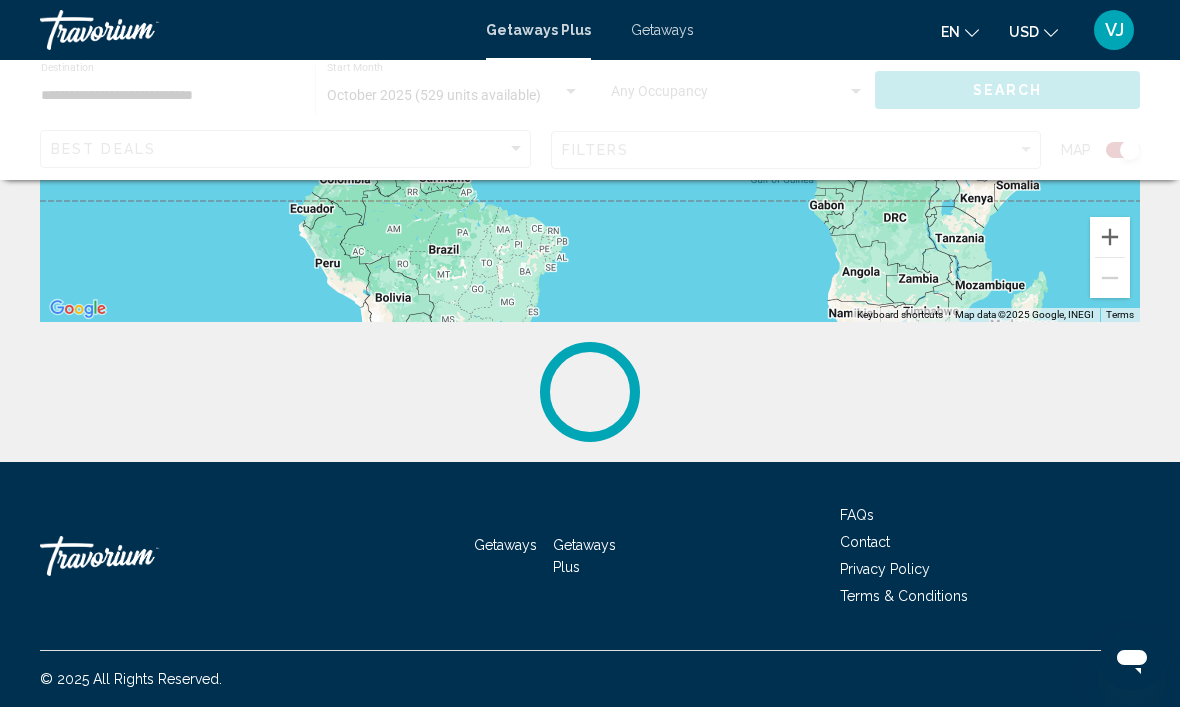 scroll, scrollTop: 0, scrollLeft: 0, axis: both 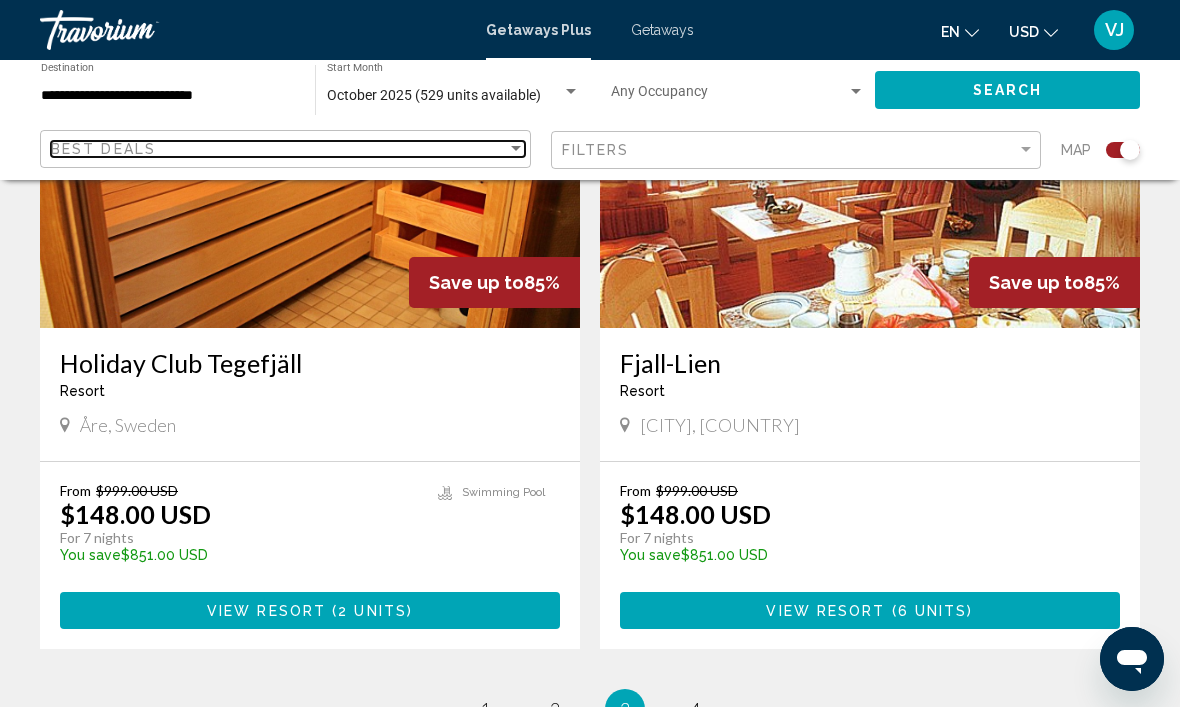 click on "Best Deals" at bounding box center (279, 149) 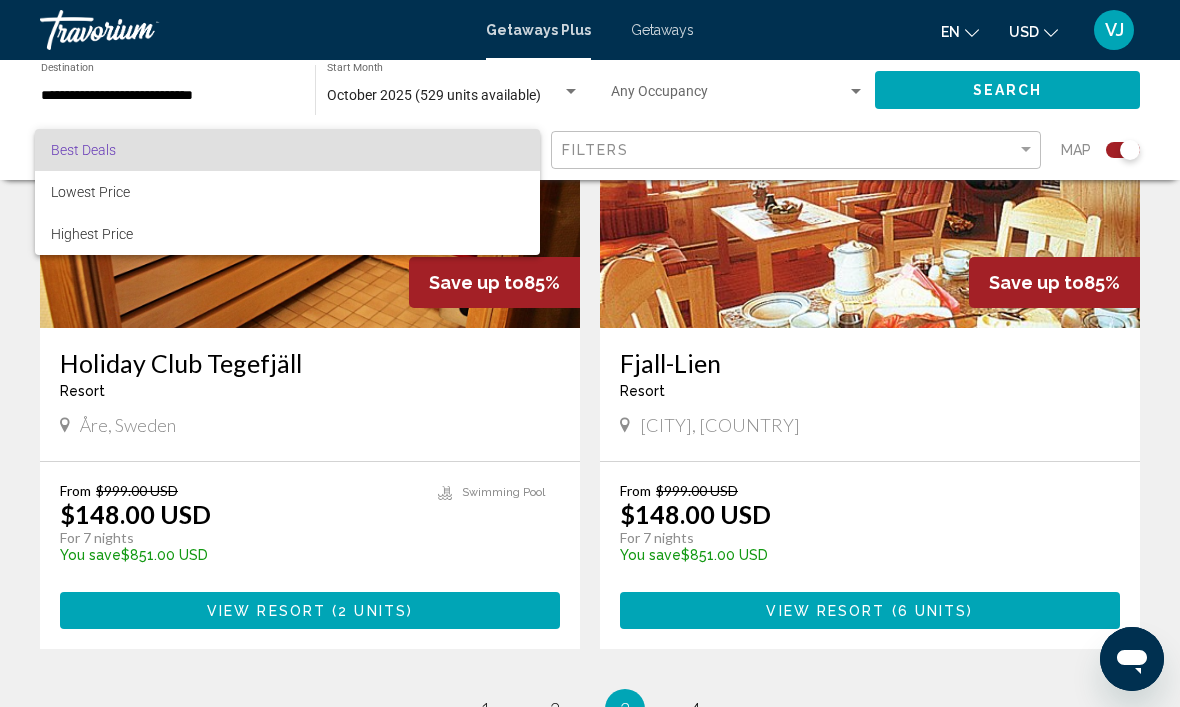 click at bounding box center (590, 353) 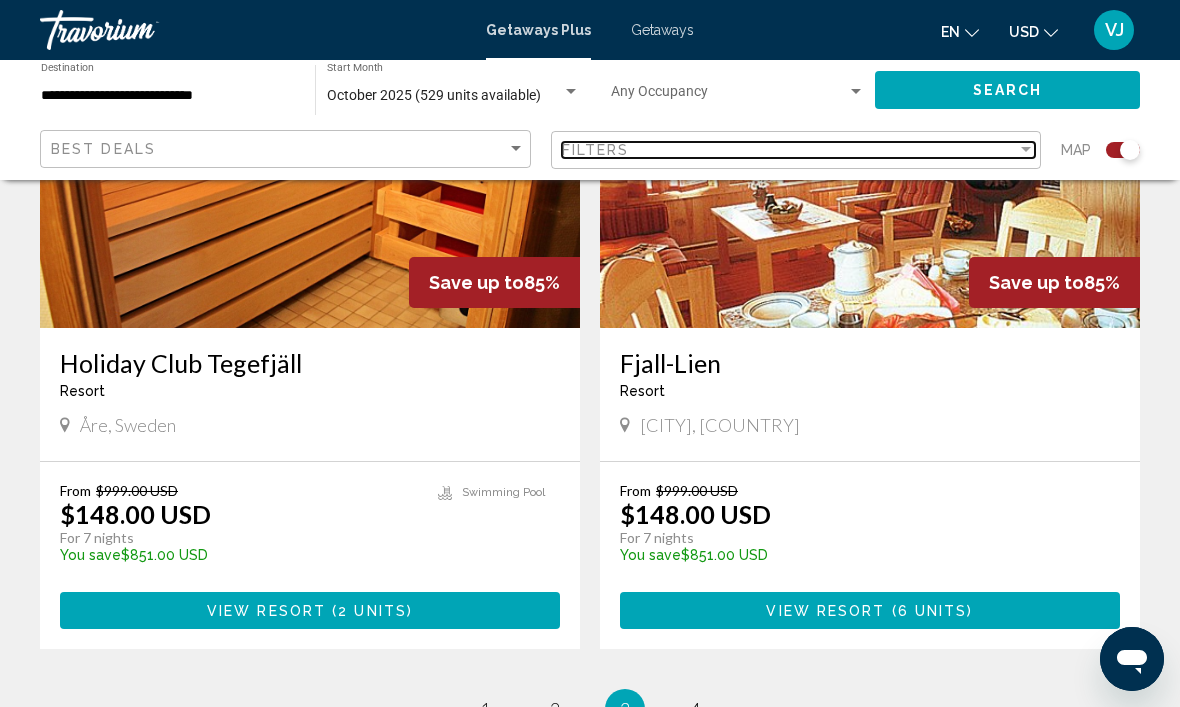 click at bounding box center [1026, 150] 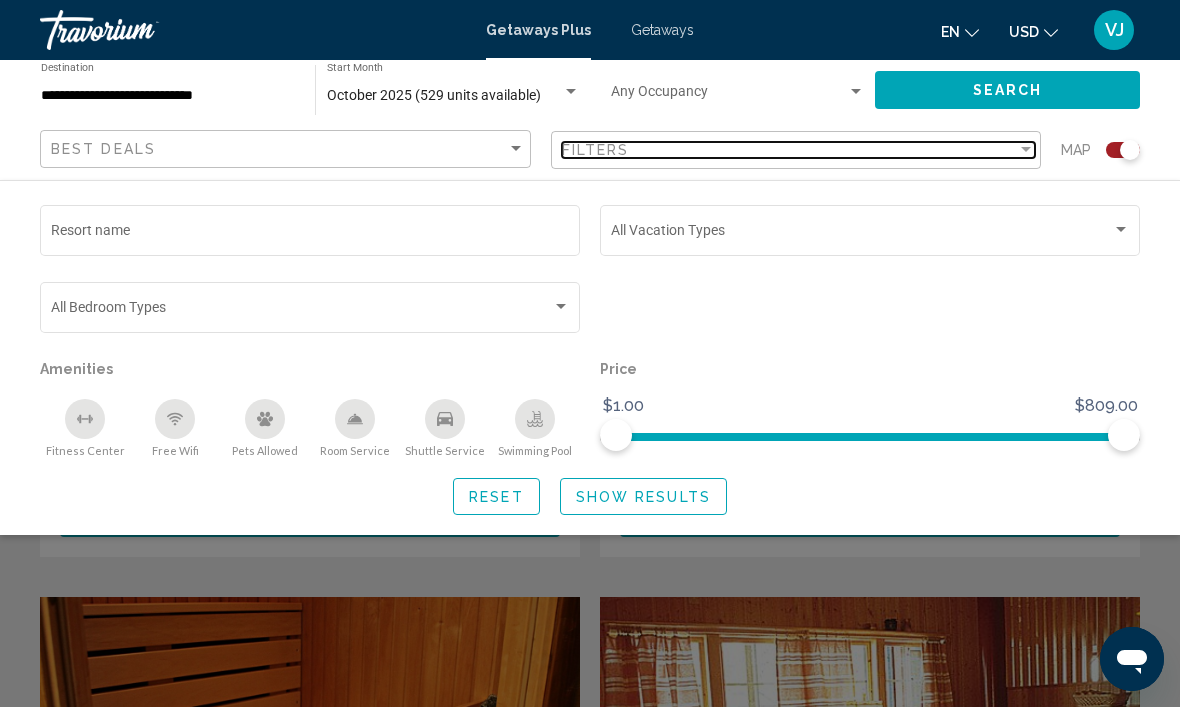 scroll, scrollTop: 3698, scrollLeft: 0, axis: vertical 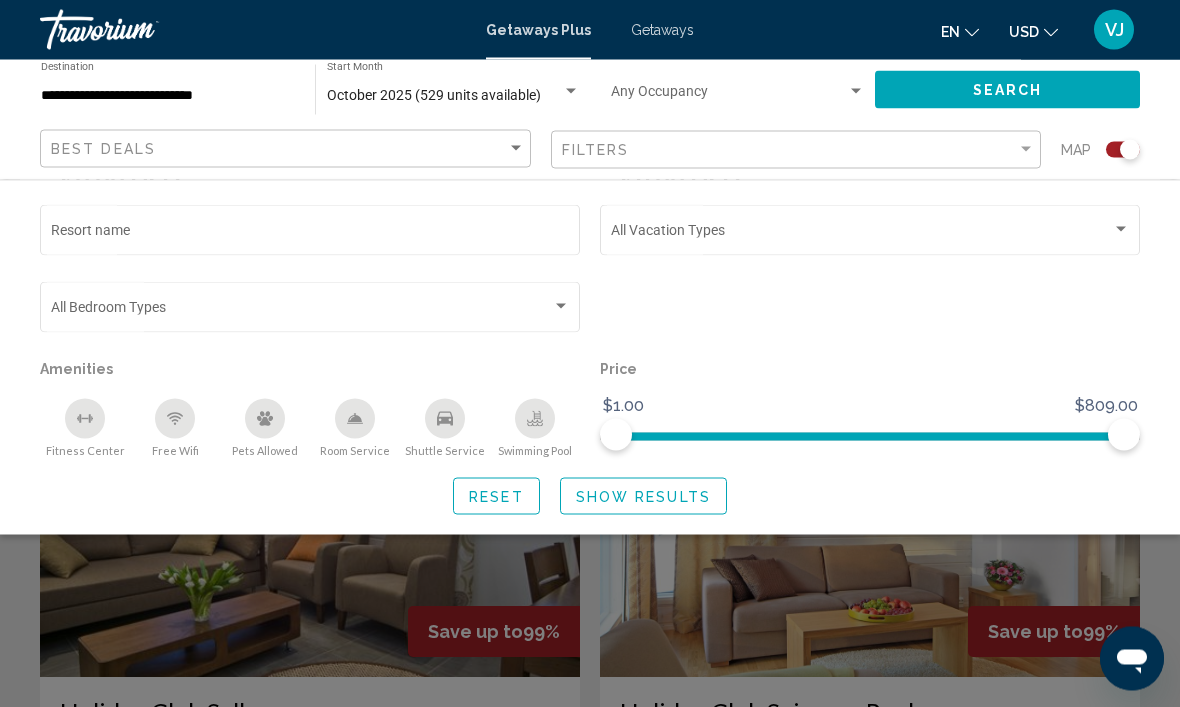 click on "Getaways" at bounding box center (662, 30) 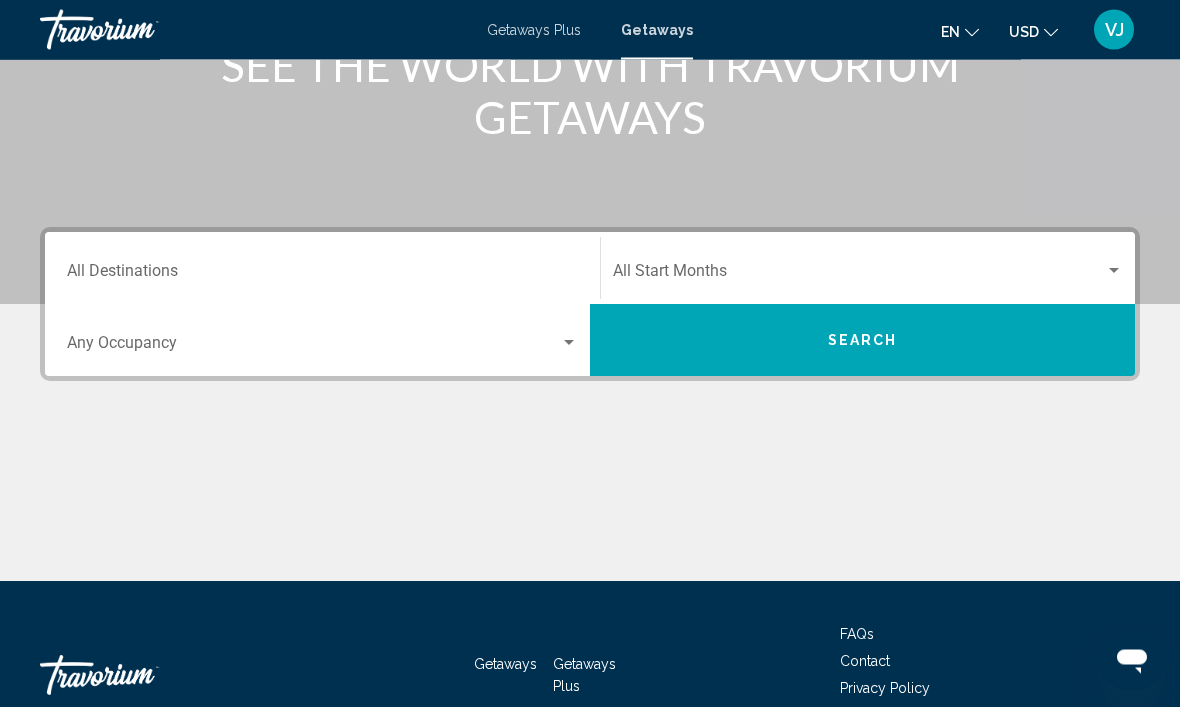 scroll, scrollTop: 310, scrollLeft: 0, axis: vertical 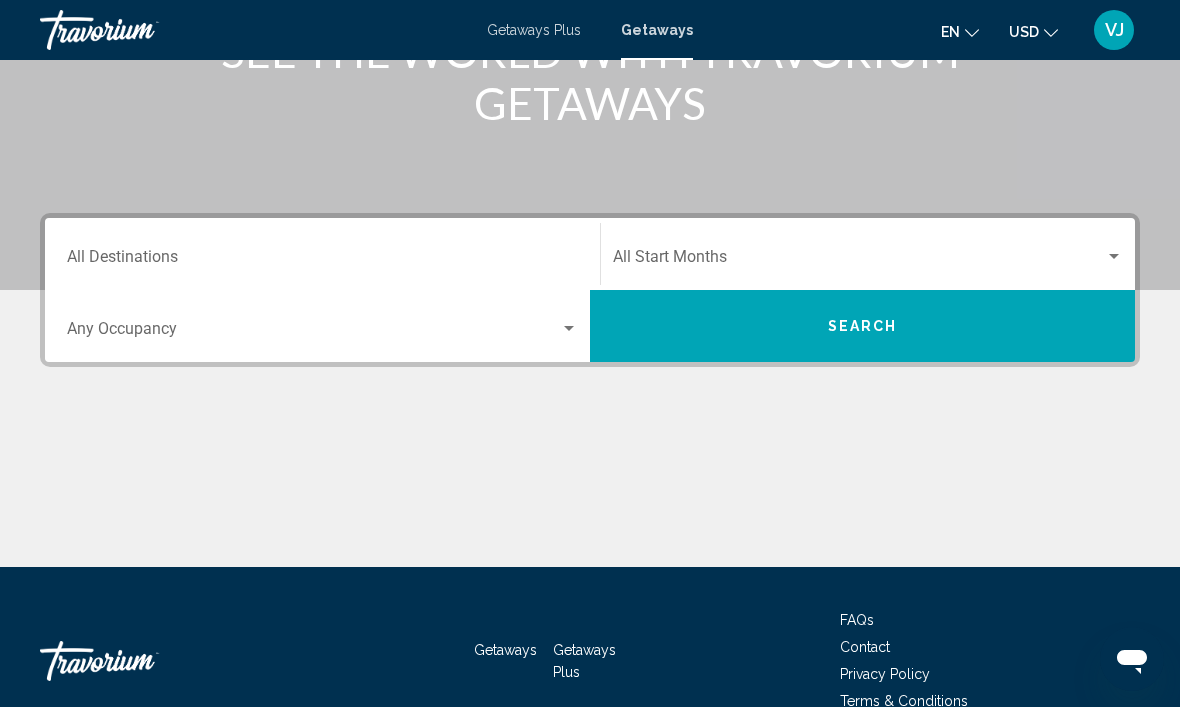 click at bounding box center (313, 333) 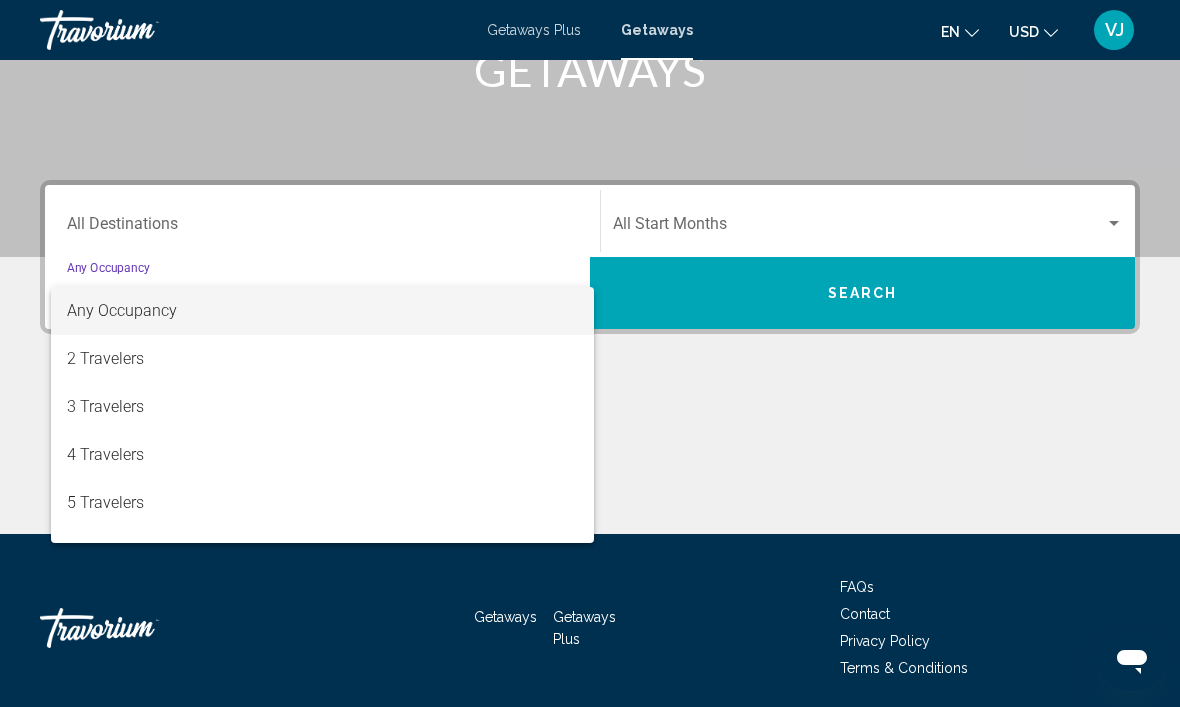 scroll, scrollTop: 348, scrollLeft: 0, axis: vertical 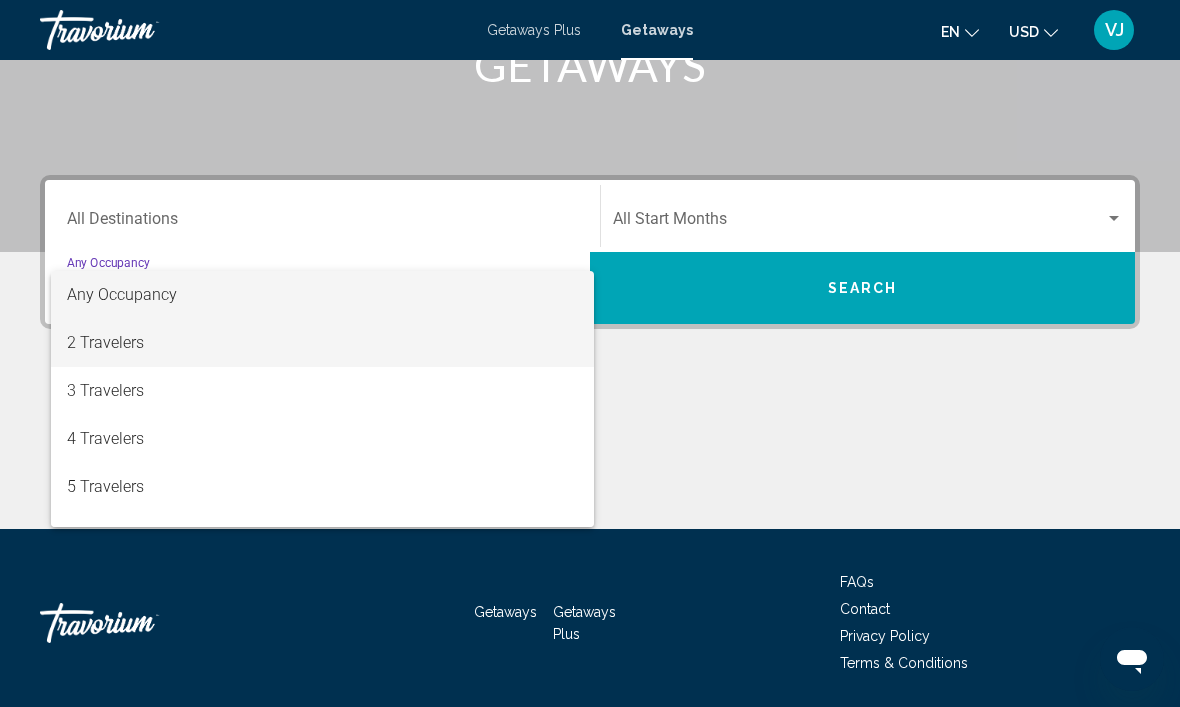 click on "2 Travelers" at bounding box center [322, 343] 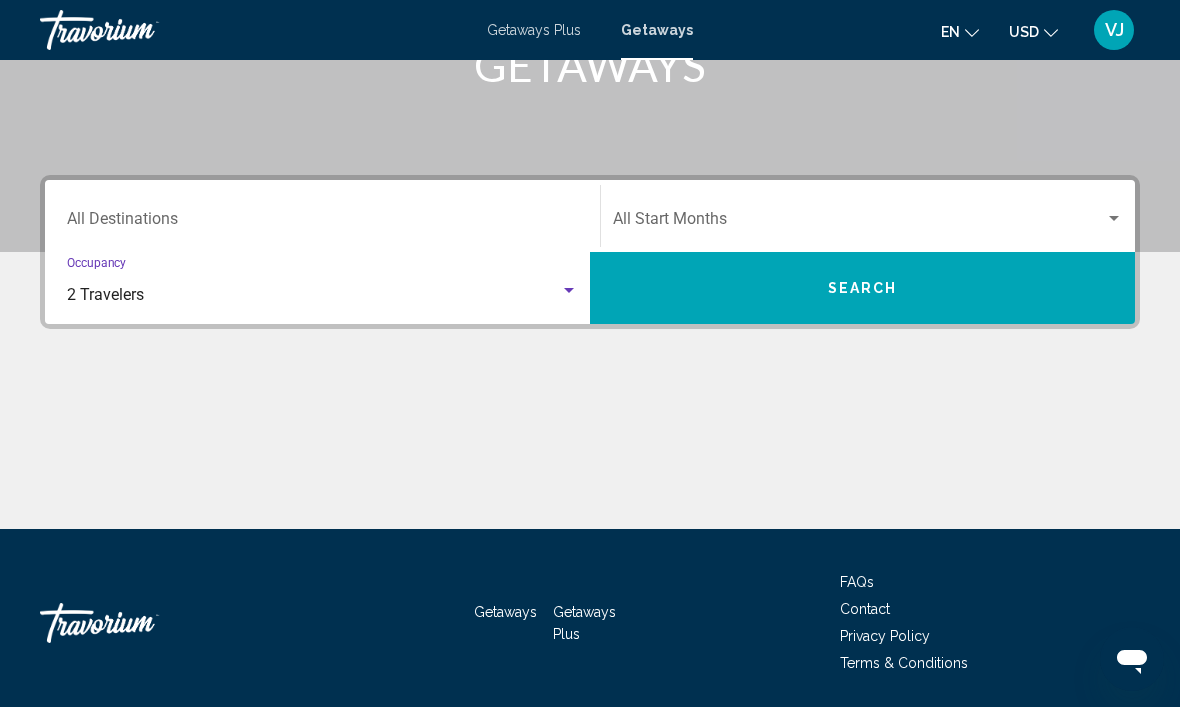 click on "Destination All Destinations" at bounding box center (322, 223) 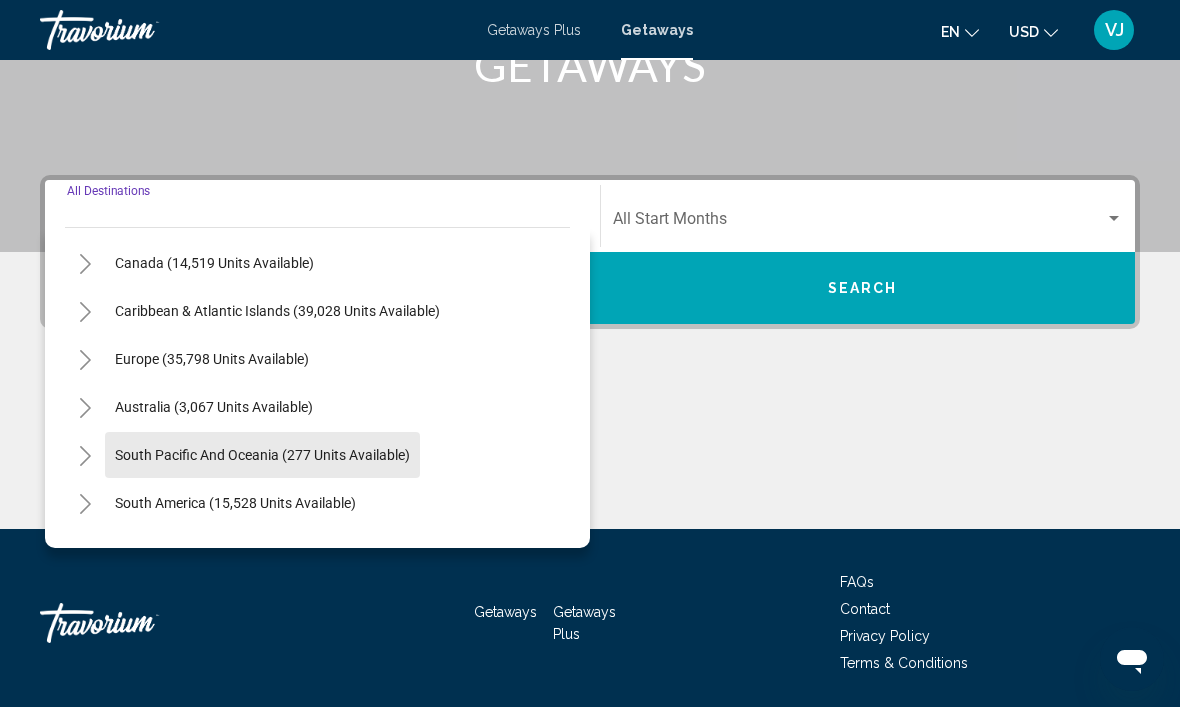 scroll, scrollTop: 146, scrollLeft: 0, axis: vertical 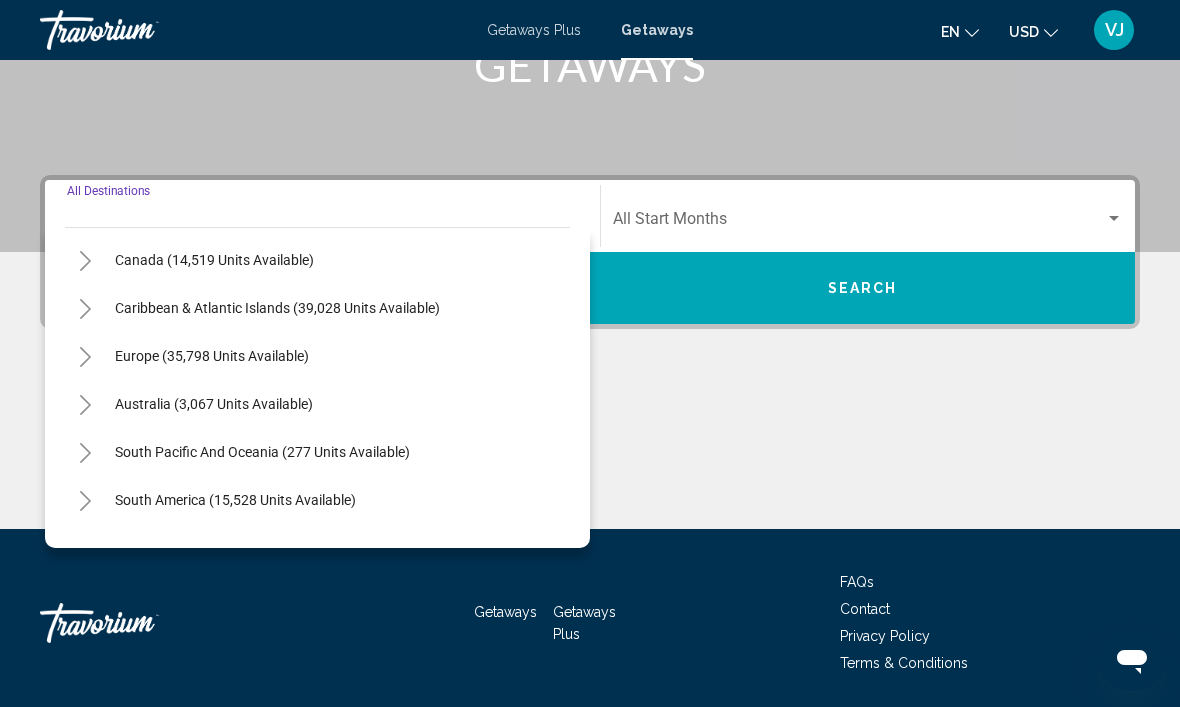 click on "Europe (35,798 units available)" at bounding box center (214, 404) 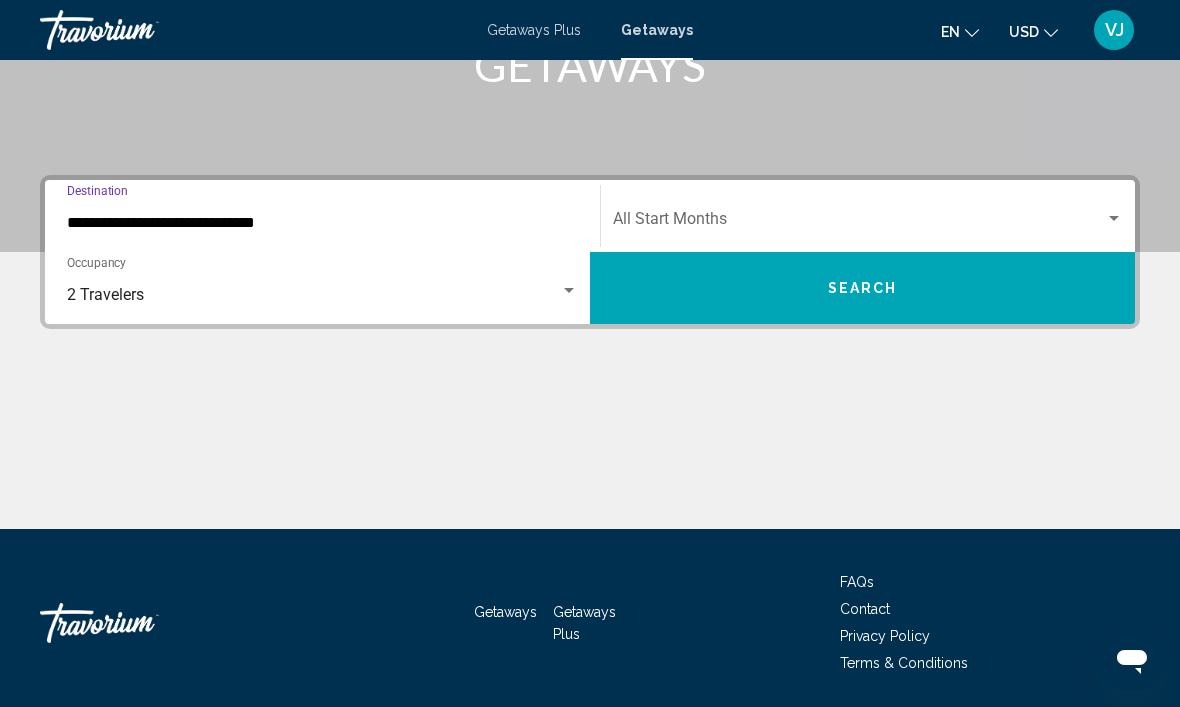click on "Search" at bounding box center [862, 288] 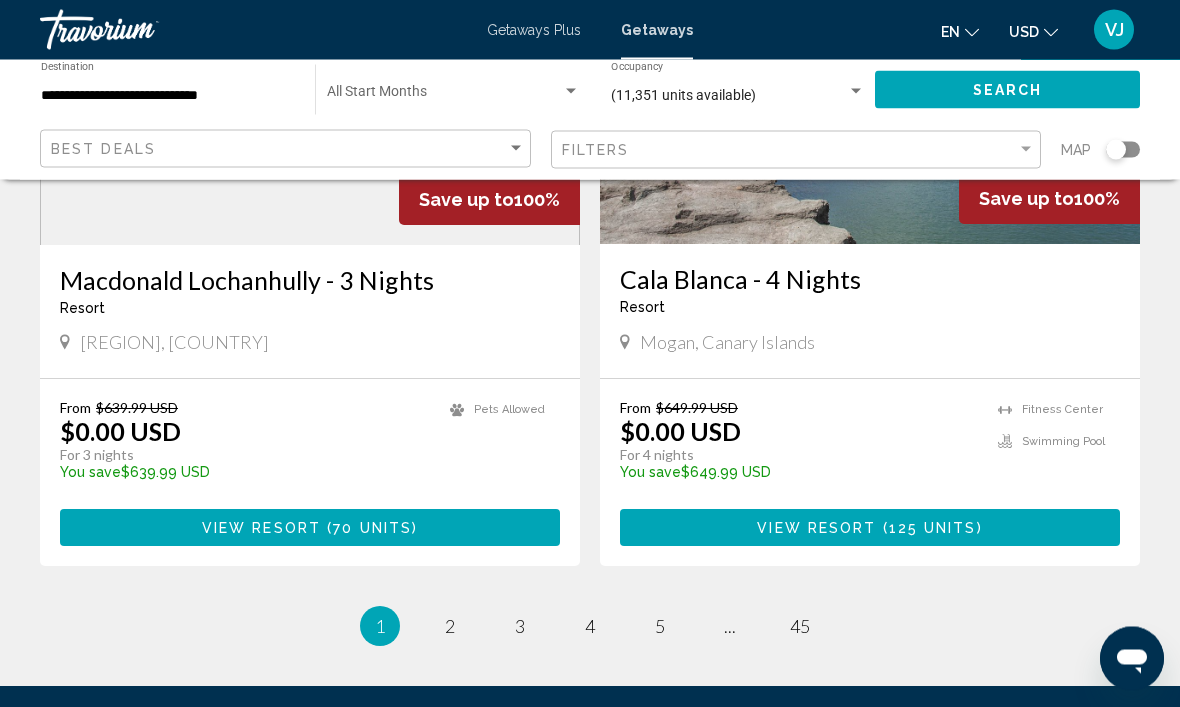 scroll, scrollTop: 3754, scrollLeft: 0, axis: vertical 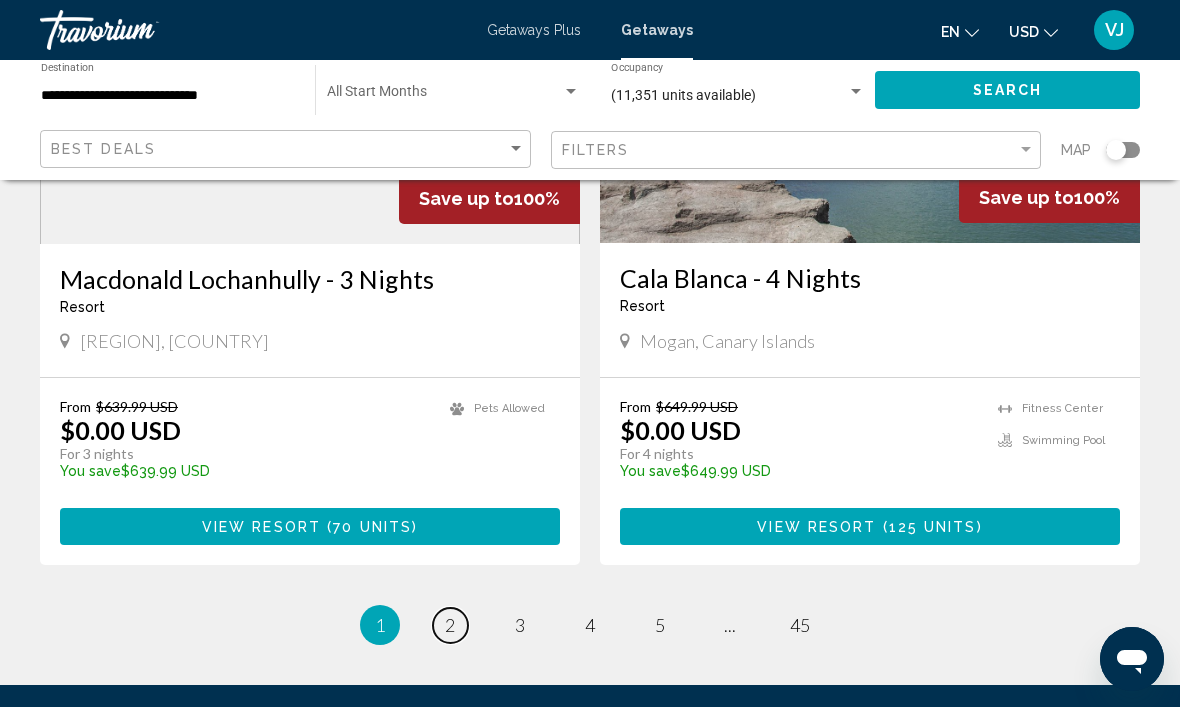 click on "page  2" at bounding box center (450, 625) 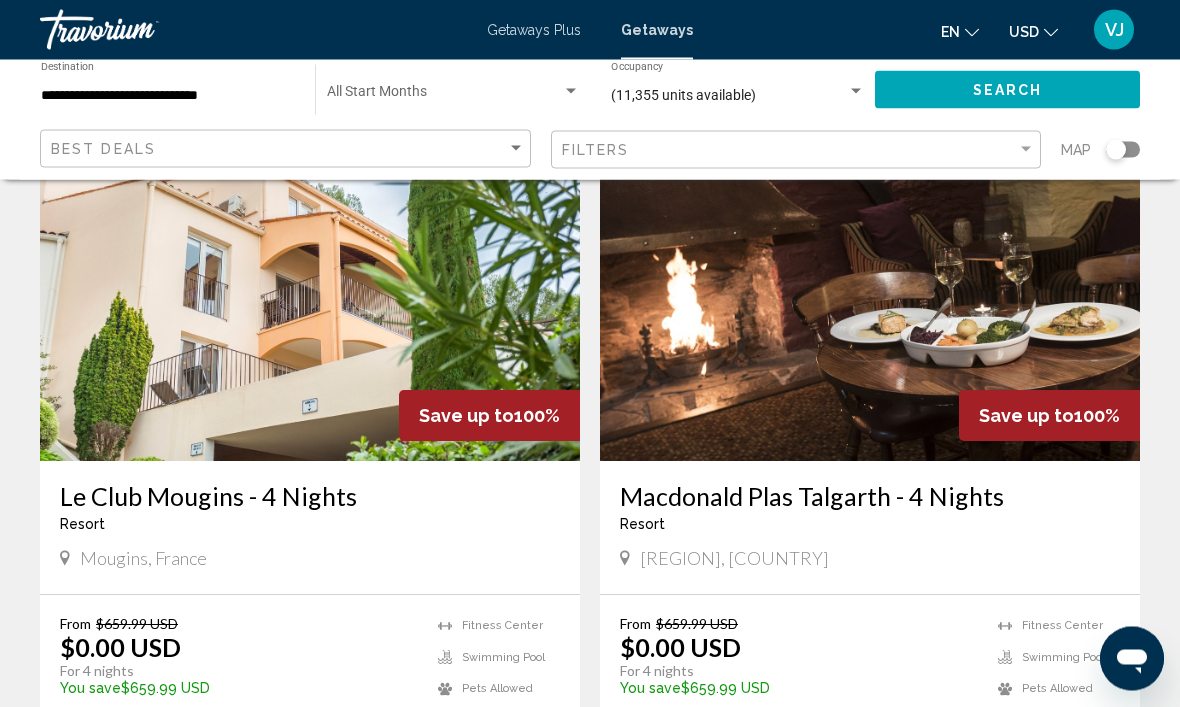 scroll, scrollTop: 3536, scrollLeft: 0, axis: vertical 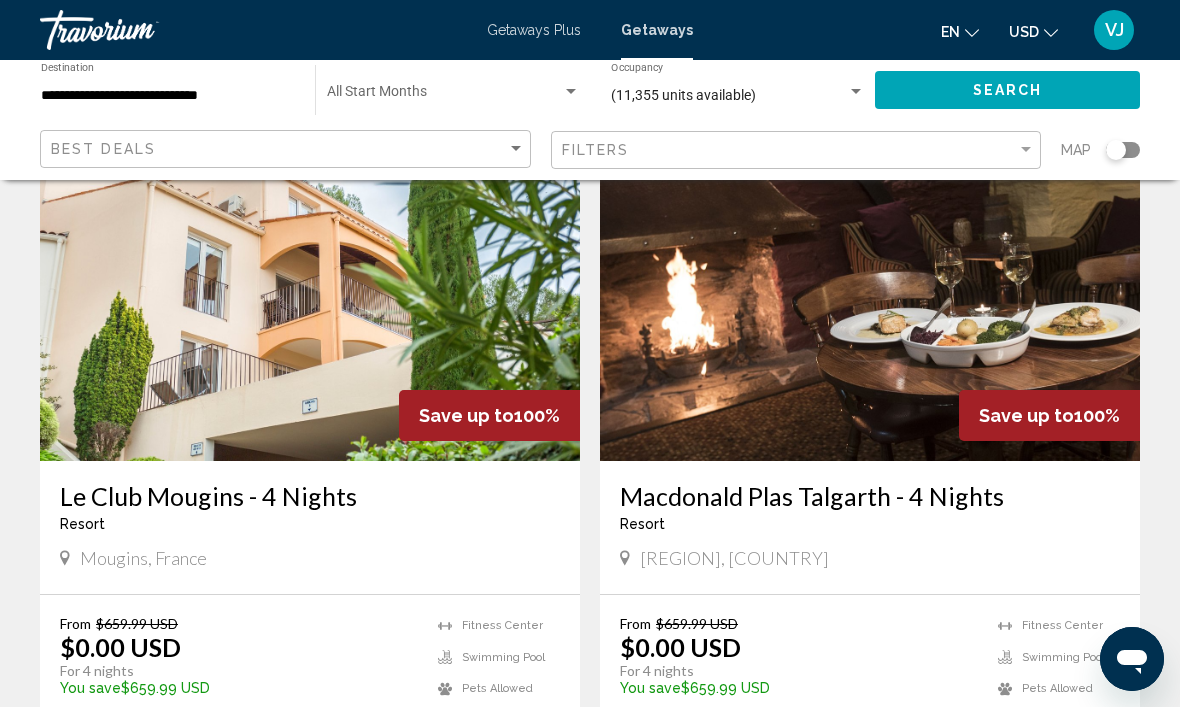 click at bounding box center [310, 301] 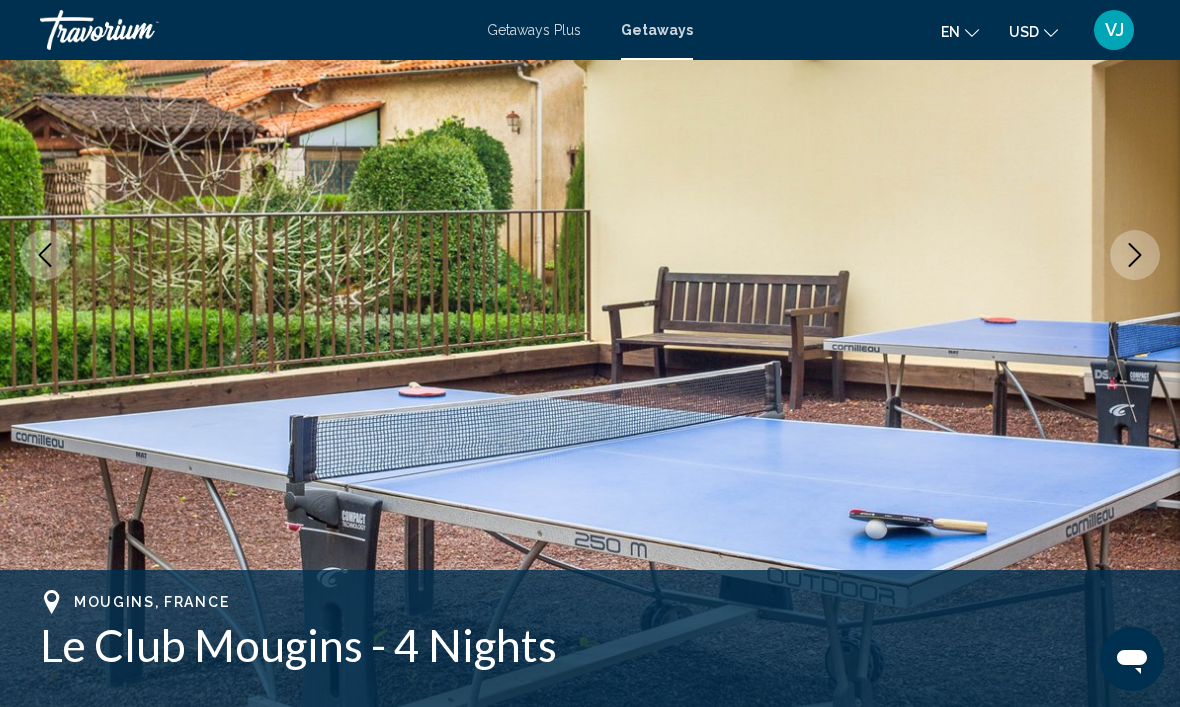 scroll, scrollTop: 281, scrollLeft: 0, axis: vertical 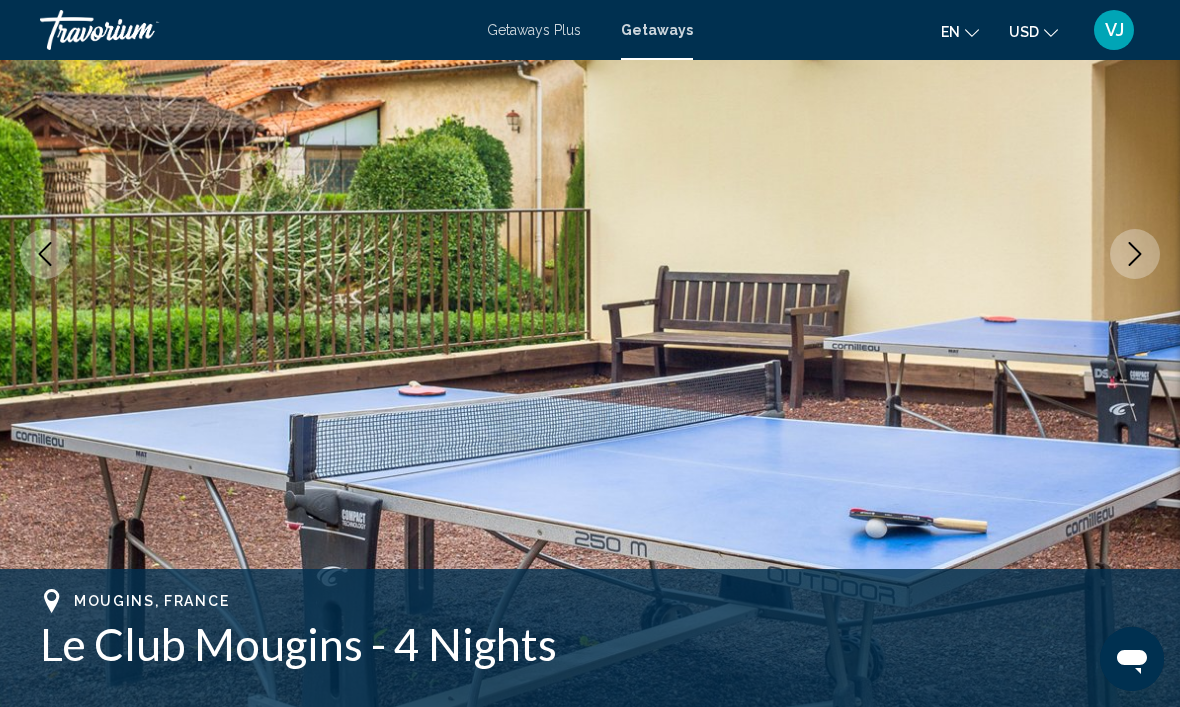 click 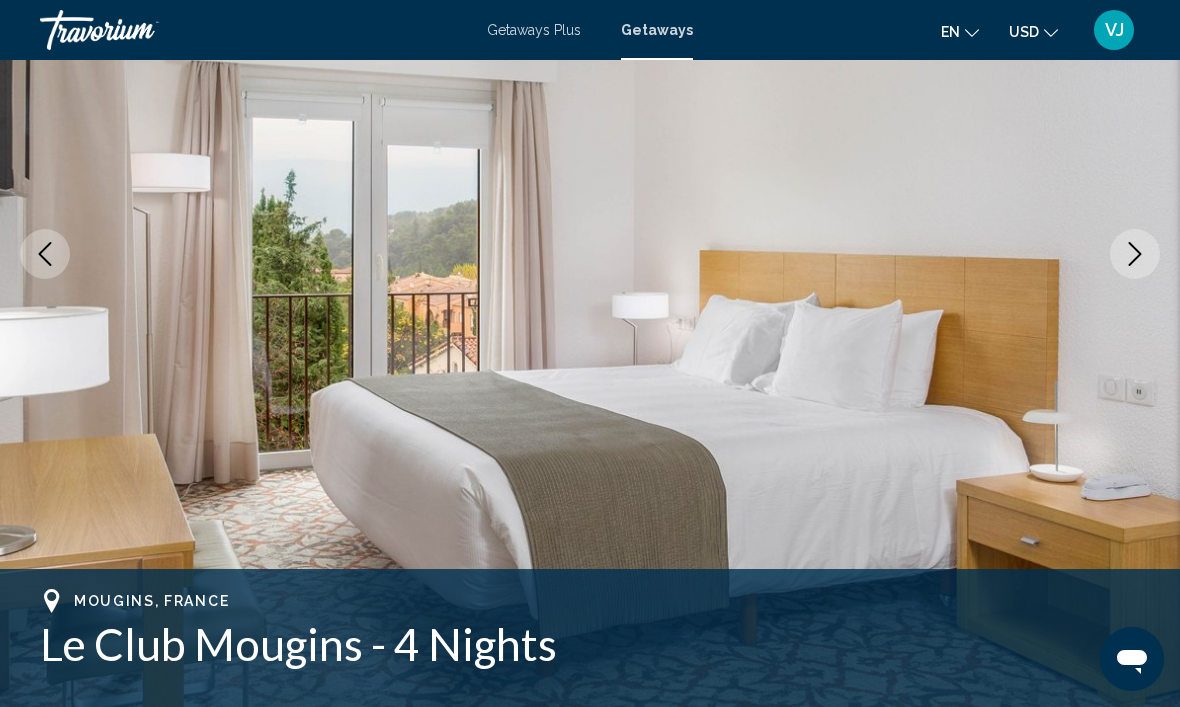 click at bounding box center [1135, 254] 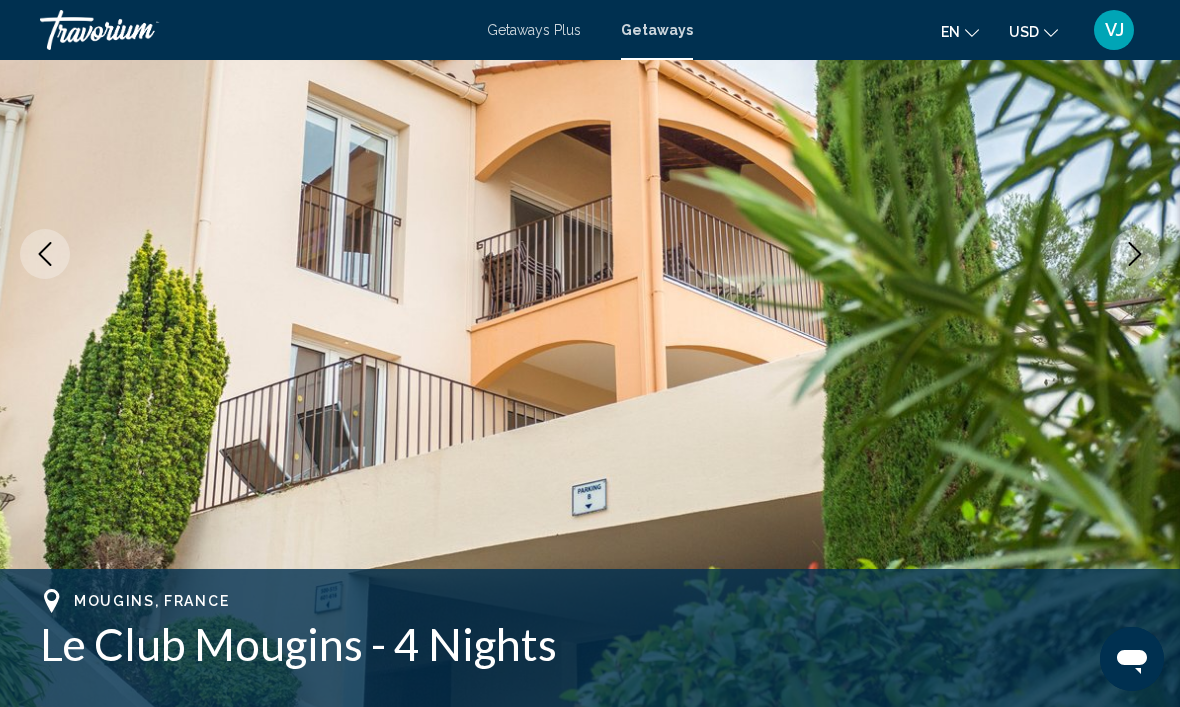 click at bounding box center (590, 254) 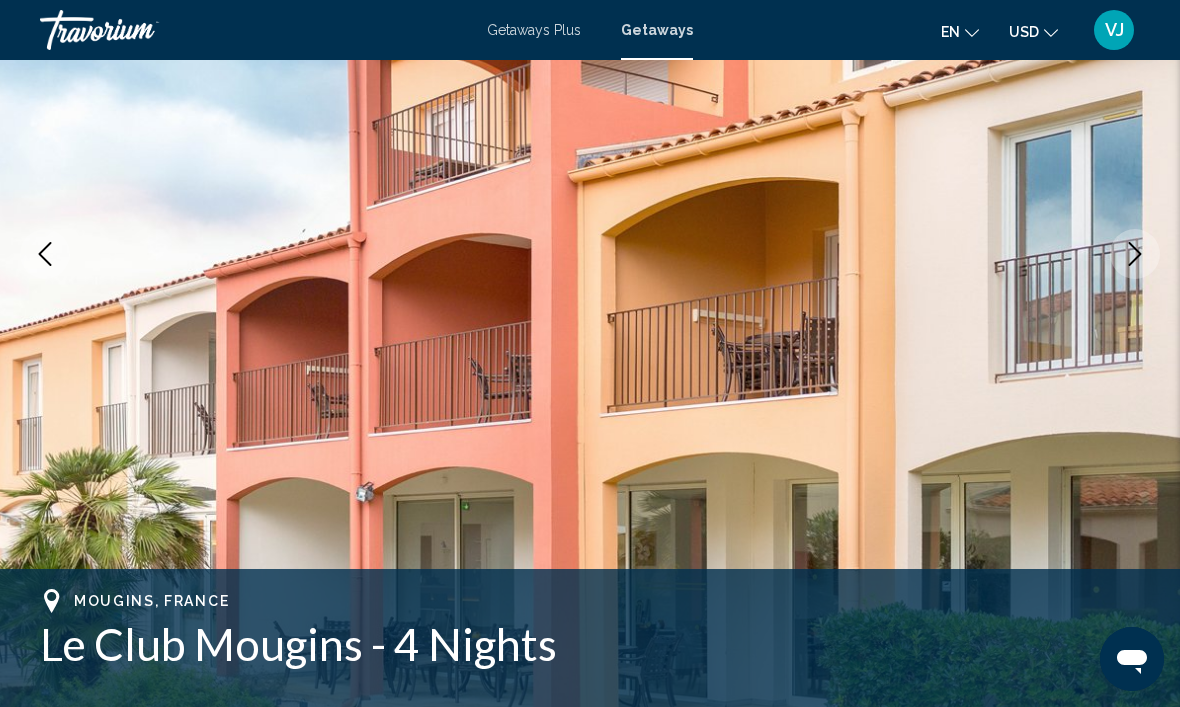 click at bounding box center (1135, 254) 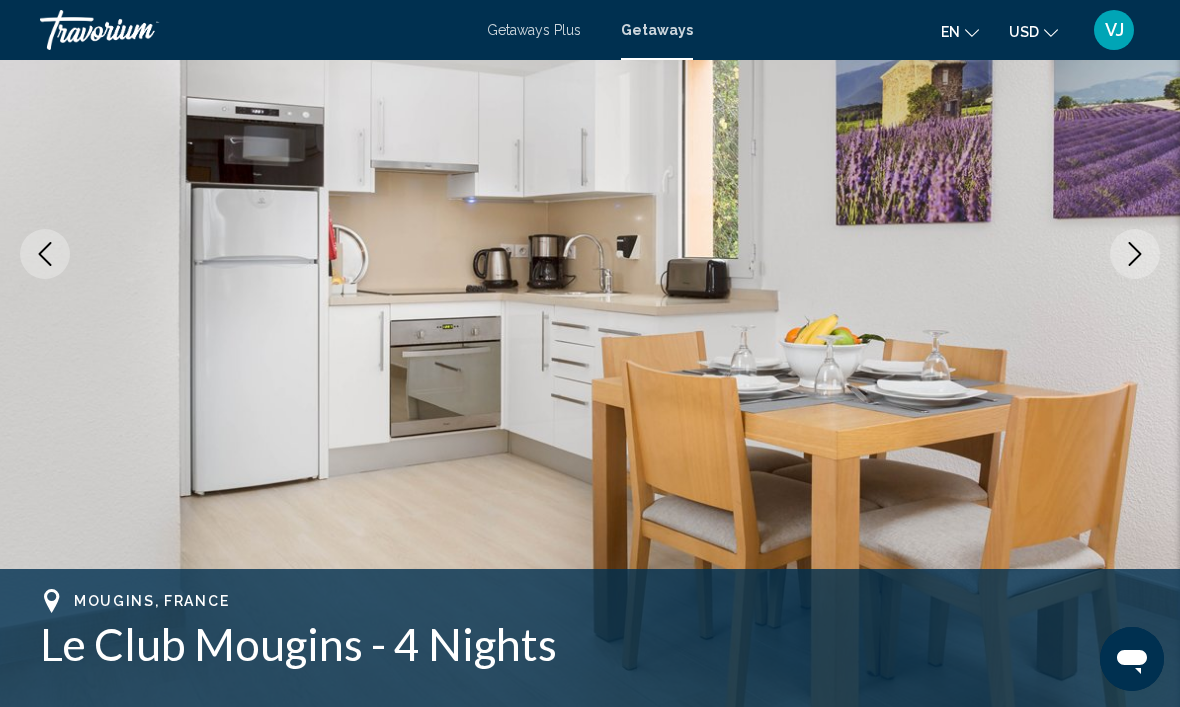 click 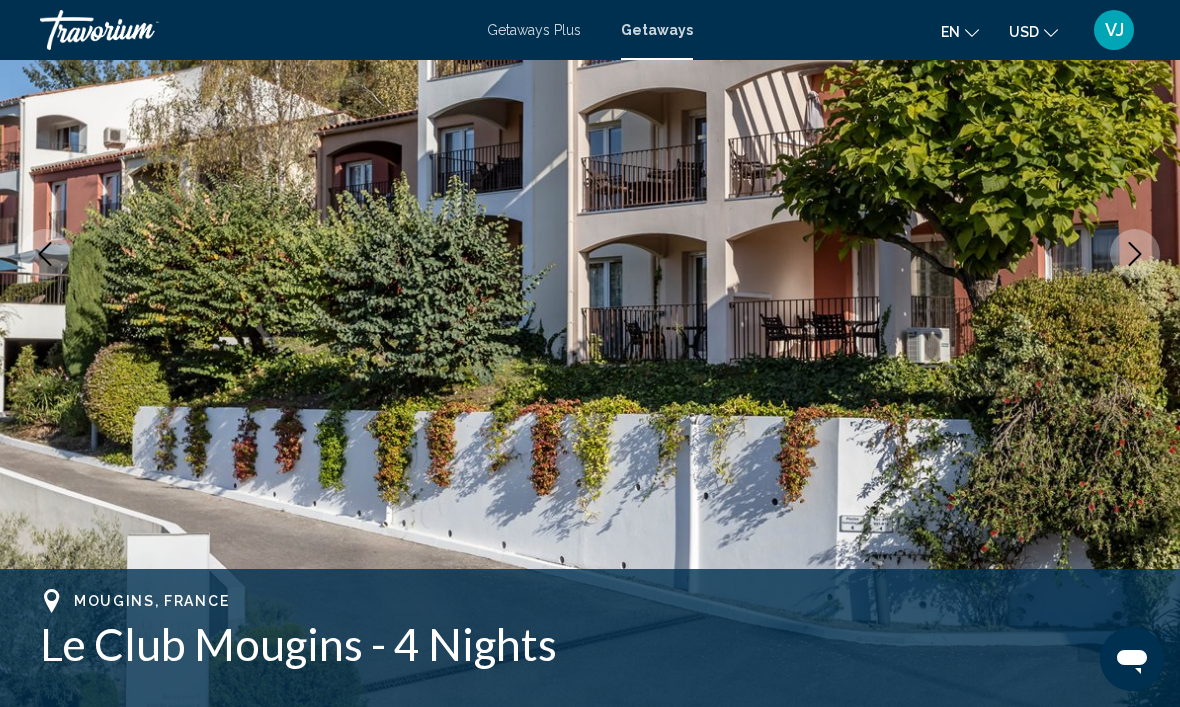 click 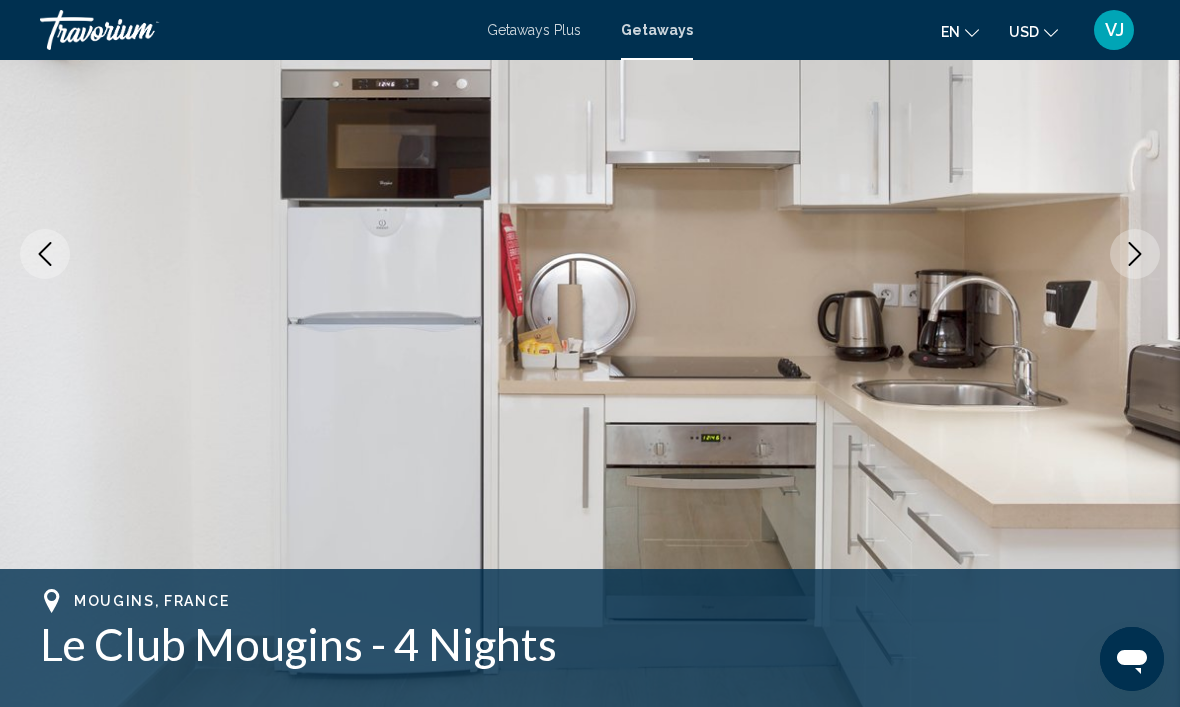 click at bounding box center [590, 254] 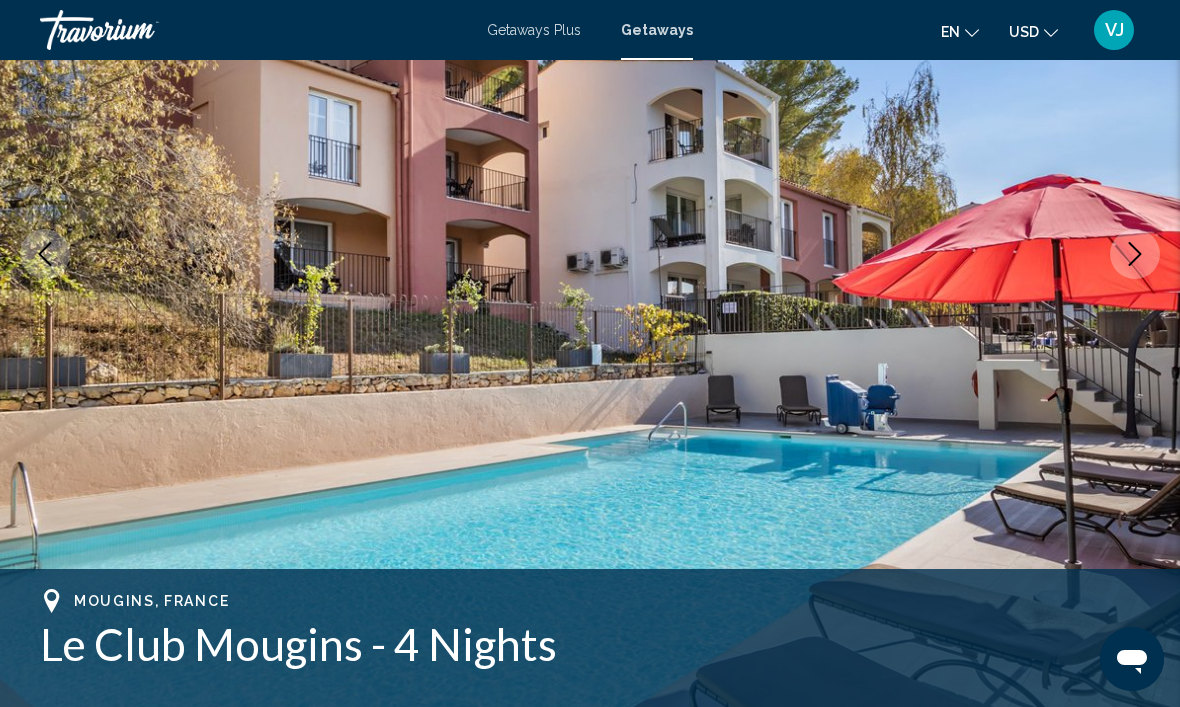 click at bounding box center (590, 254) 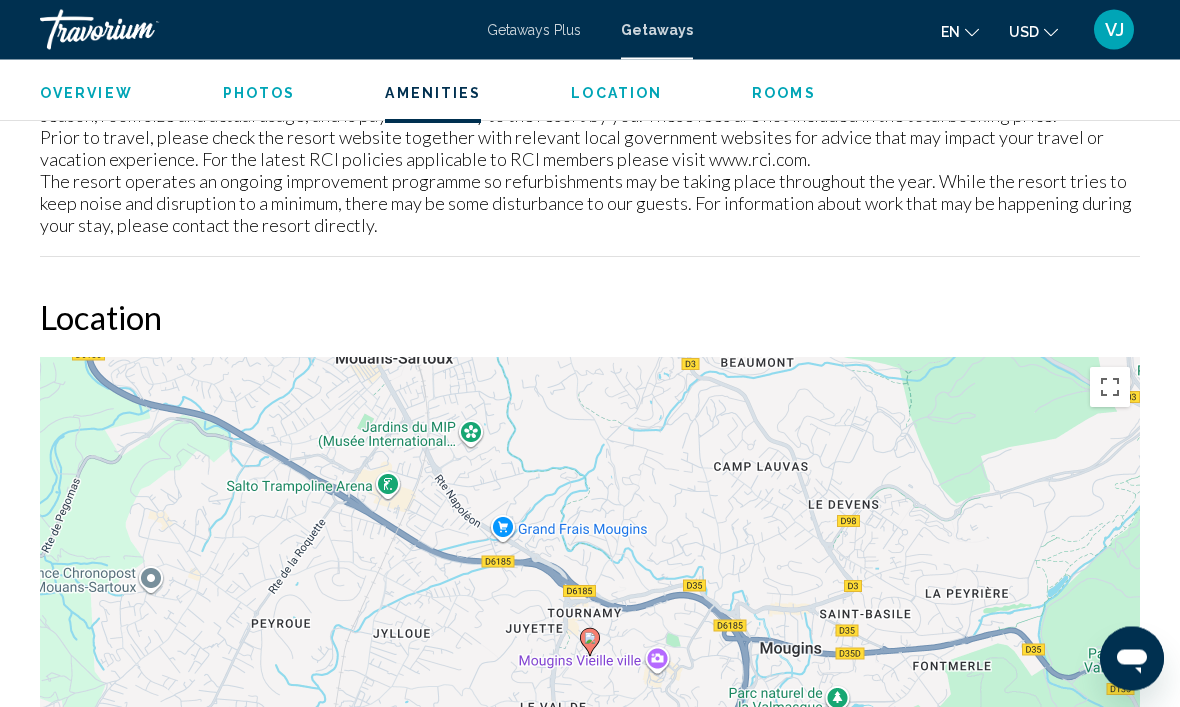 scroll, scrollTop: 3049, scrollLeft: 0, axis: vertical 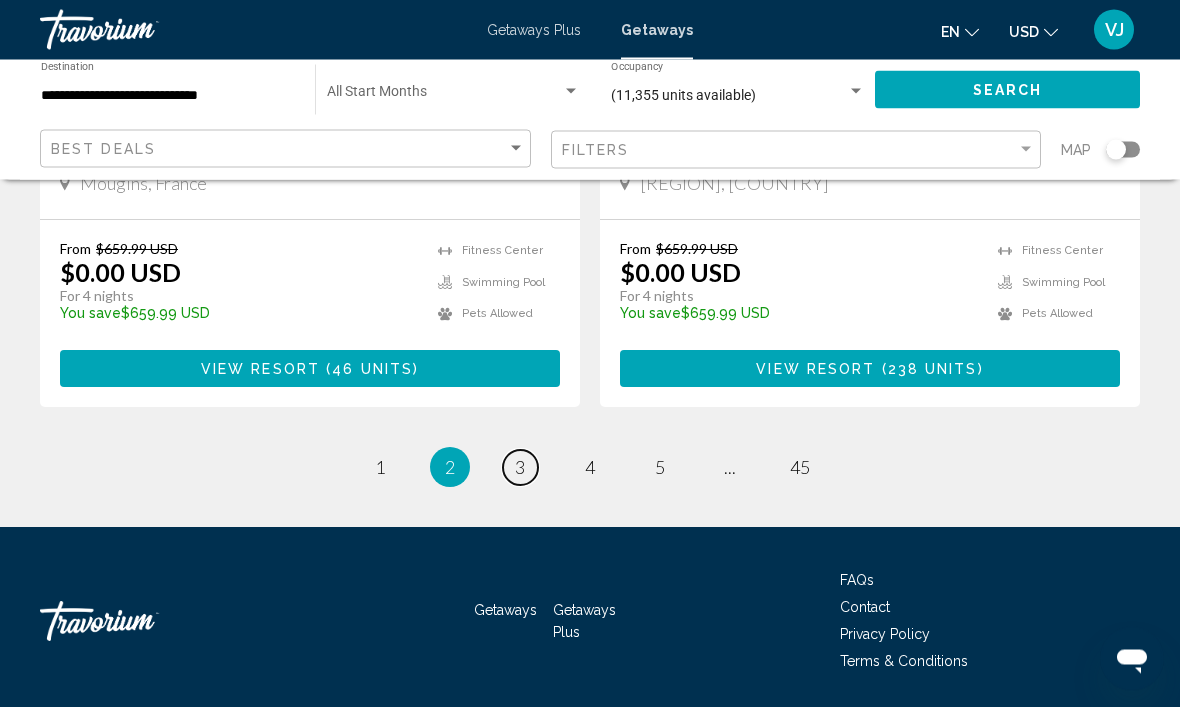 click on "page  3" at bounding box center [520, 468] 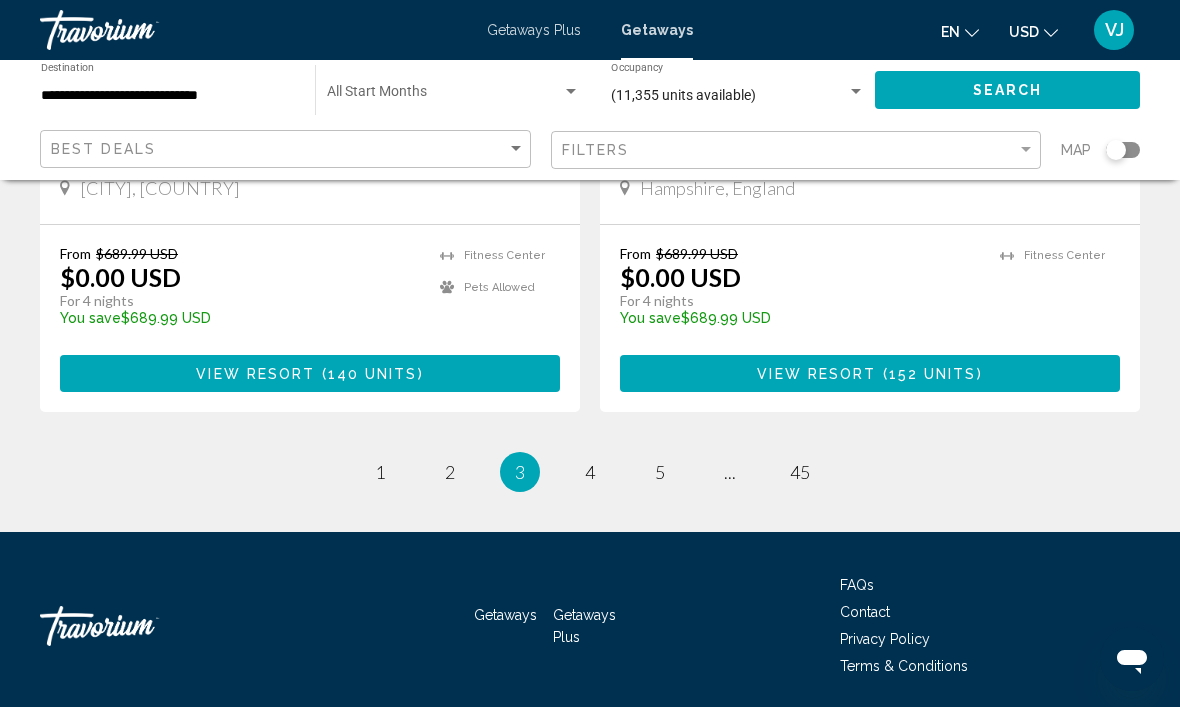 scroll, scrollTop: 3910, scrollLeft: 0, axis: vertical 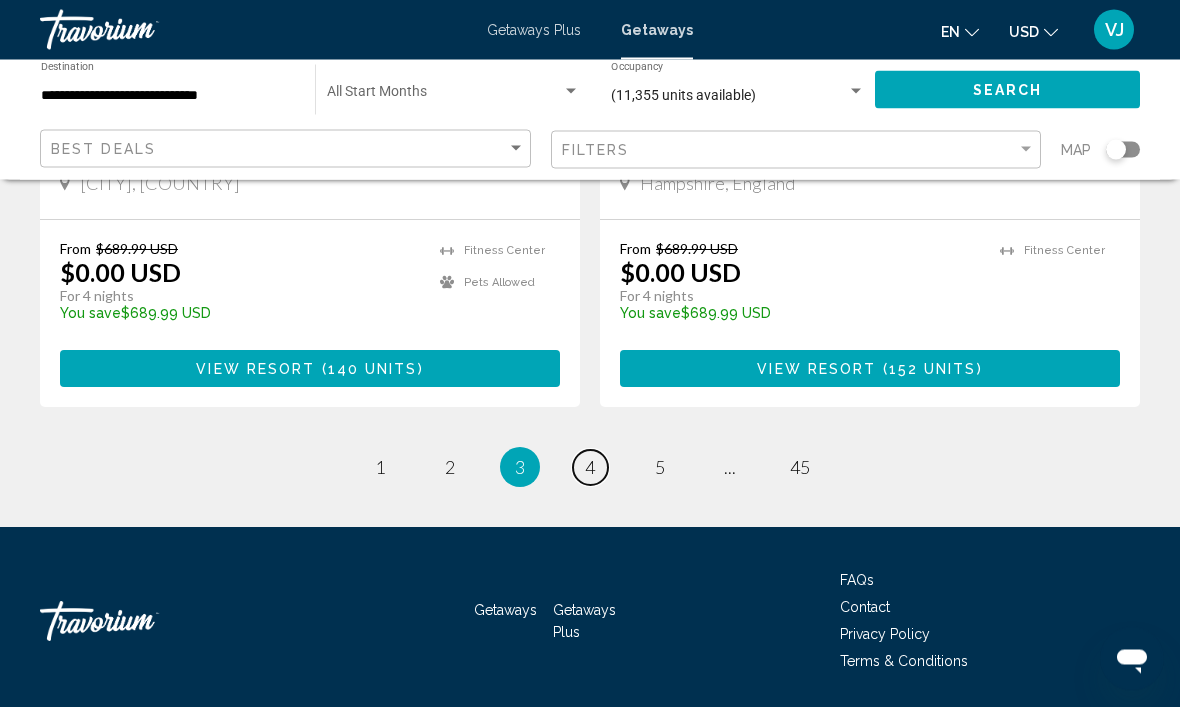 click on "page  4" at bounding box center [590, 468] 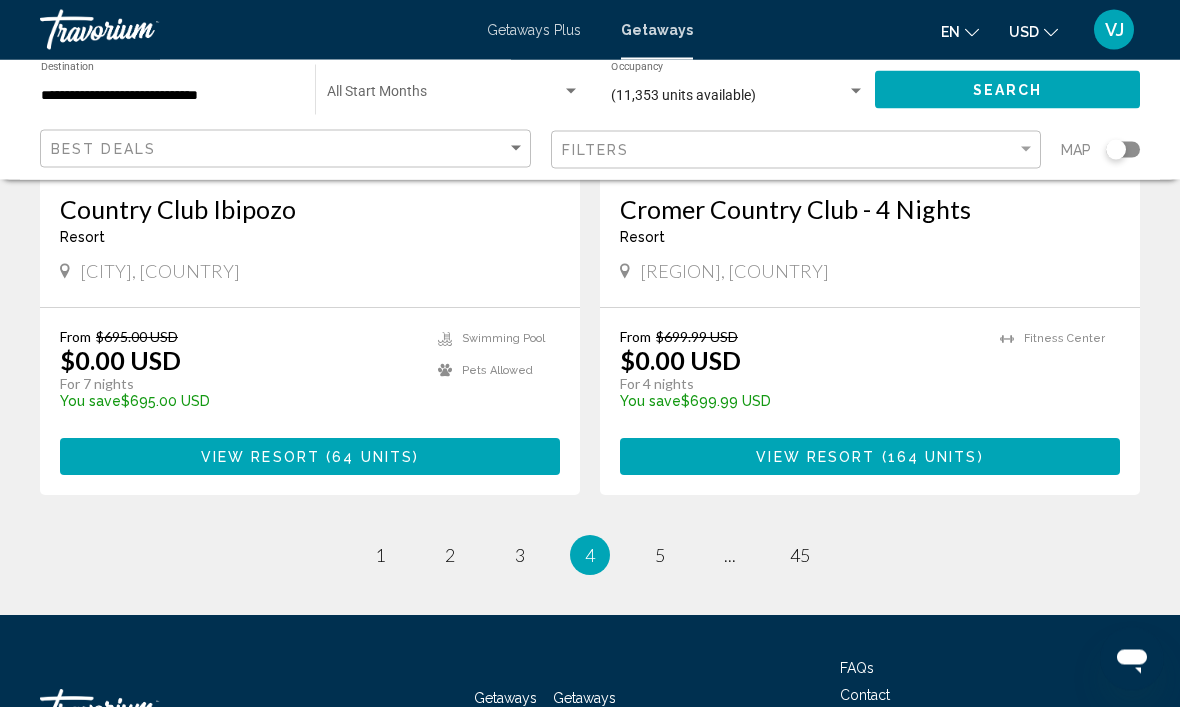 scroll, scrollTop: 3910, scrollLeft: 0, axis: vertical 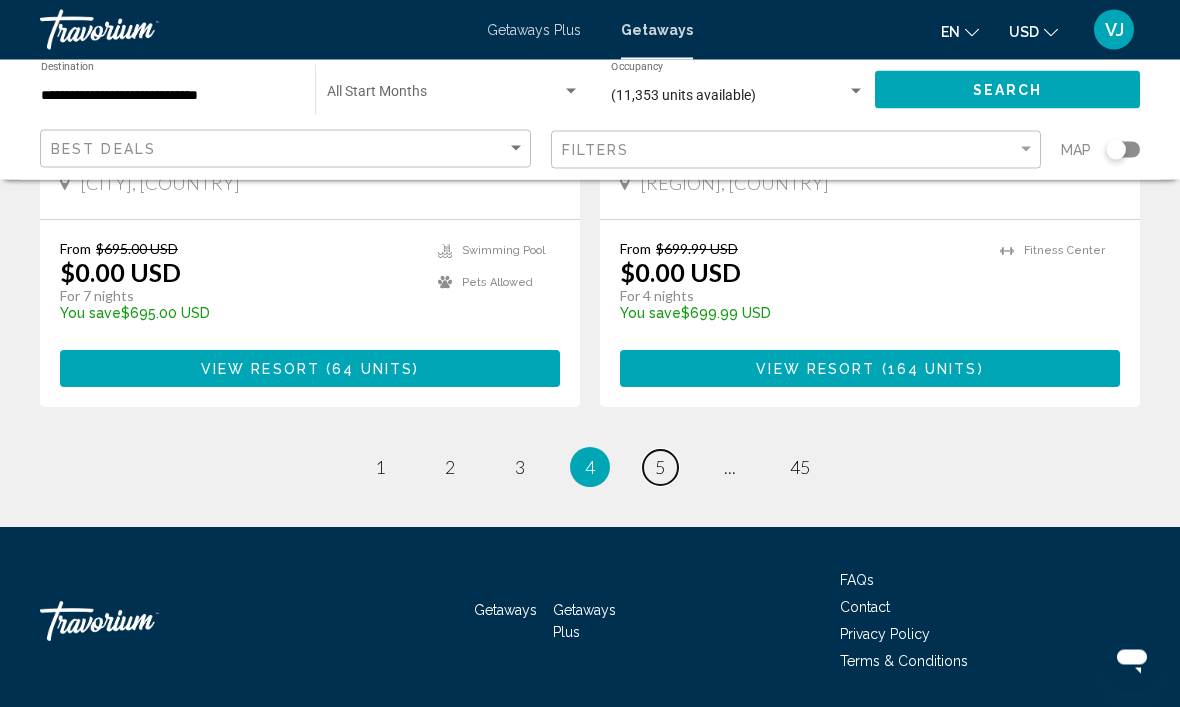 click on "5" at bounding box center (660, 468) 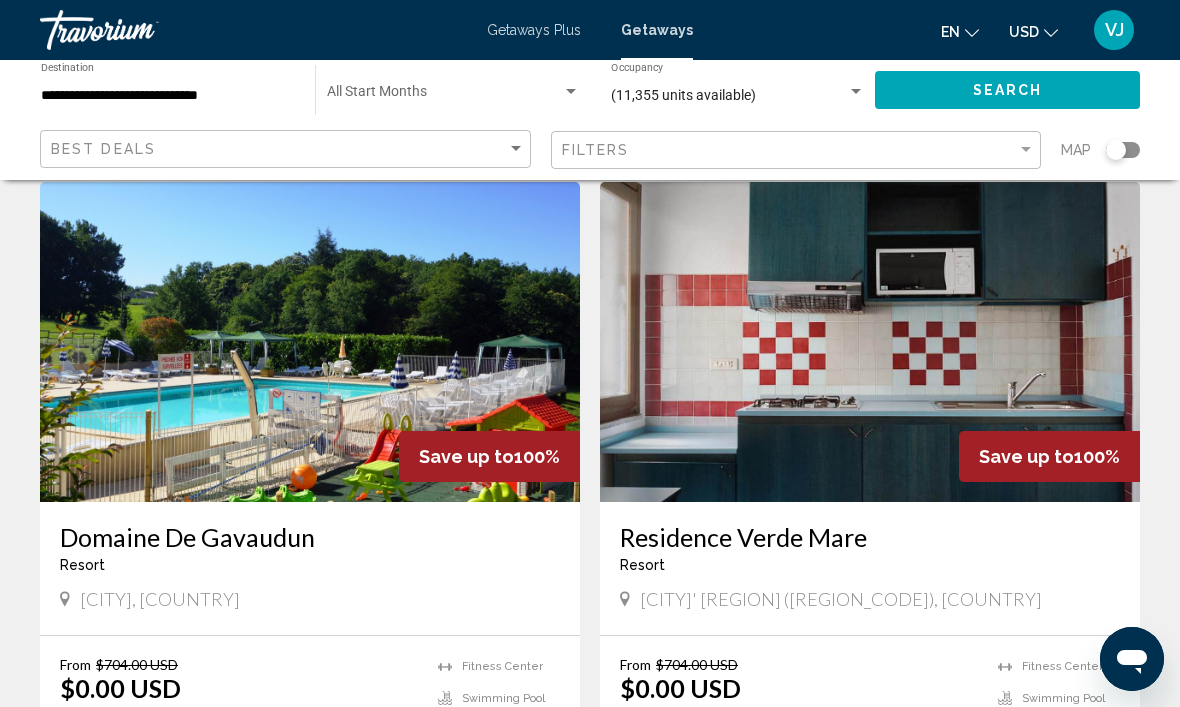 scroll, scrollTop: 87, scrollLeft: 0, axis: vertical 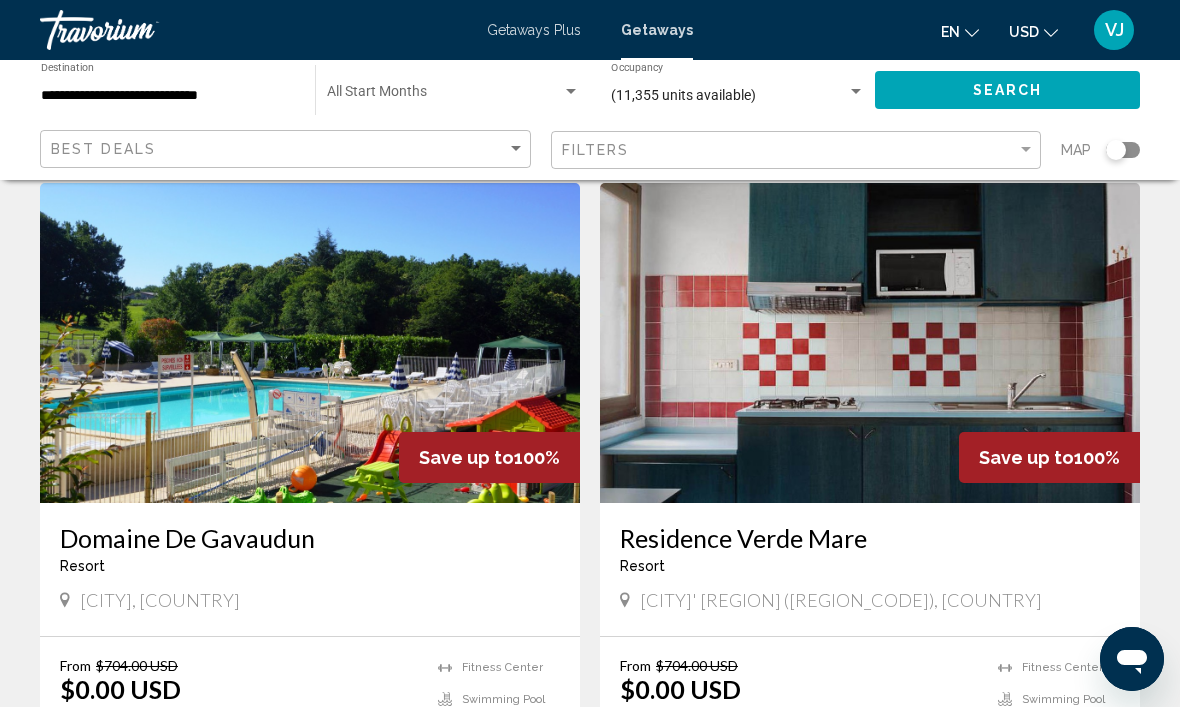 click at bounding box center [310, 343] 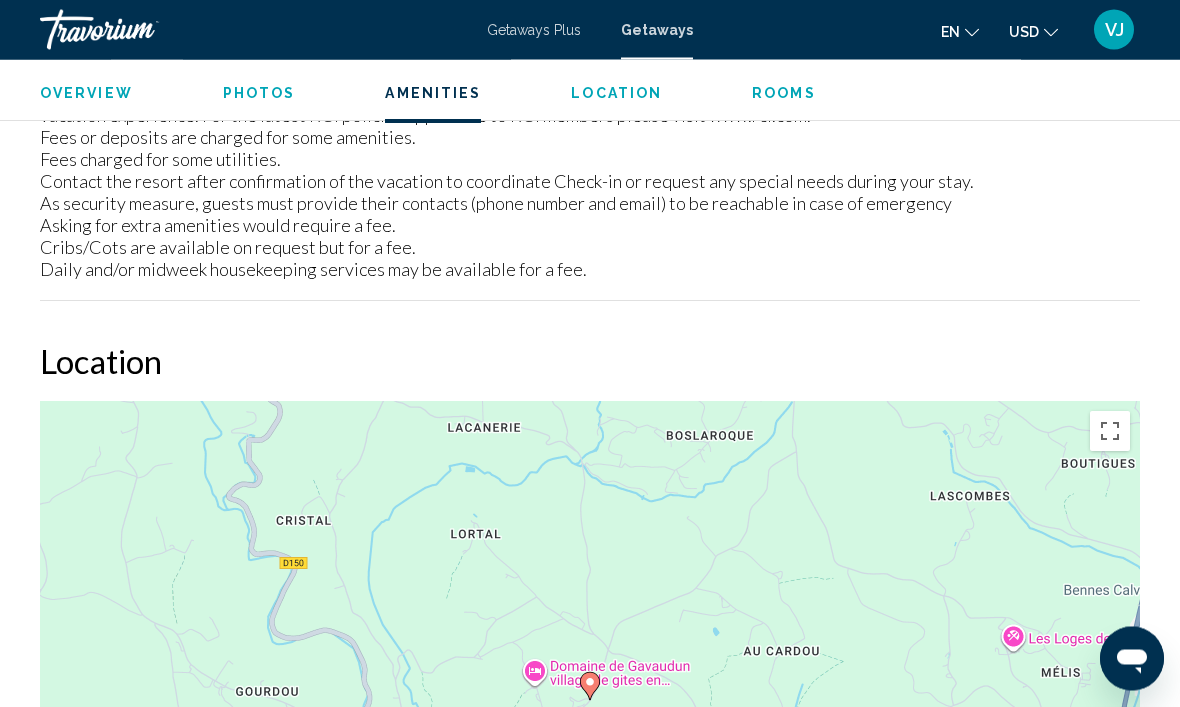scroll, scrollTop: 3088, scrollLeft: 0, axis: vertical 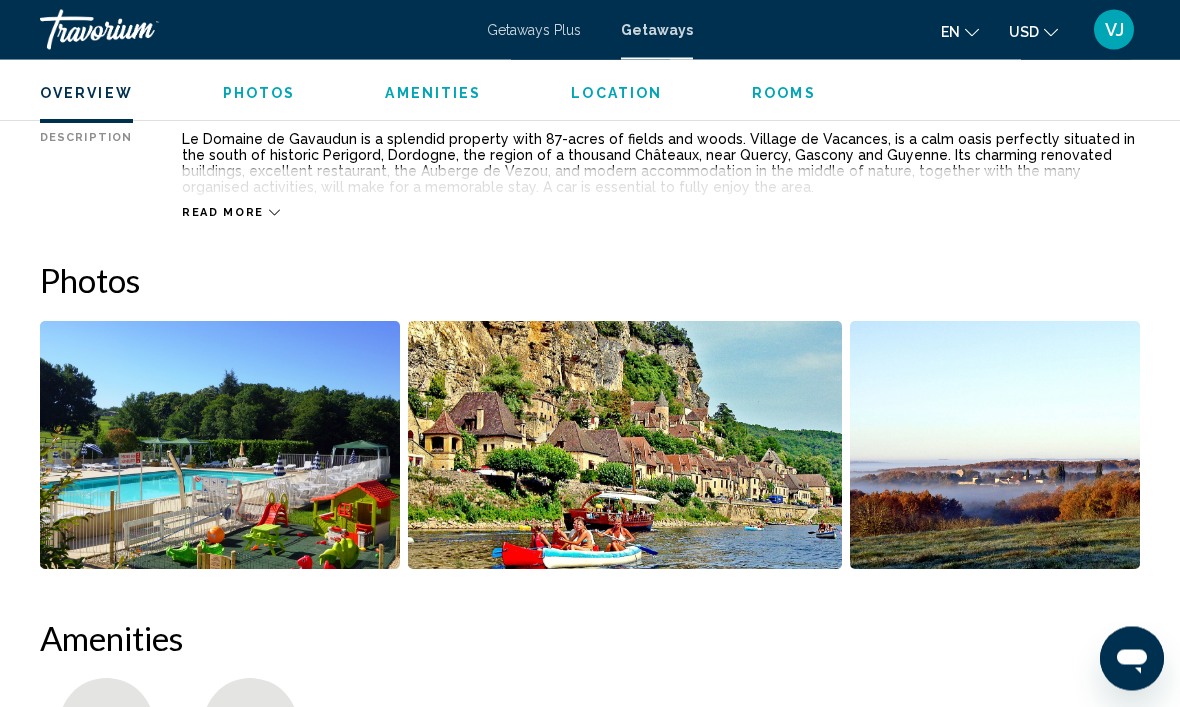 click on "Rooms" at bounding box center [784, 93] 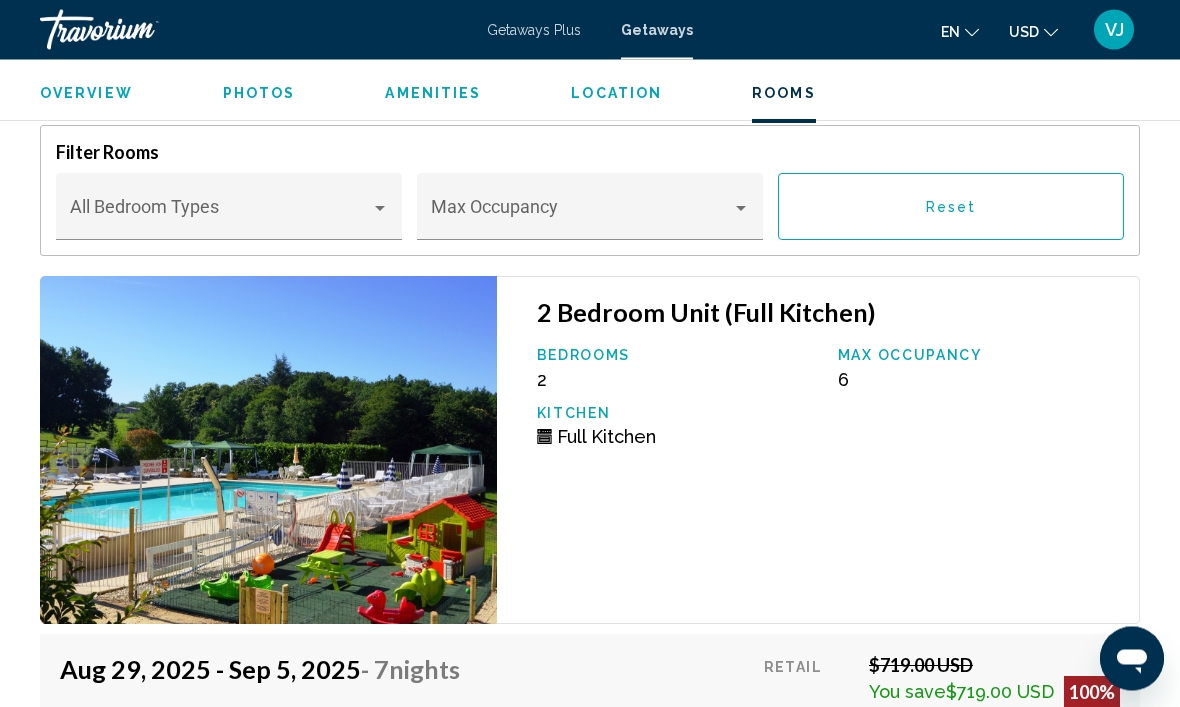 scroll, scrollTop: 4063, scrollLeft: 0, axis: vertical 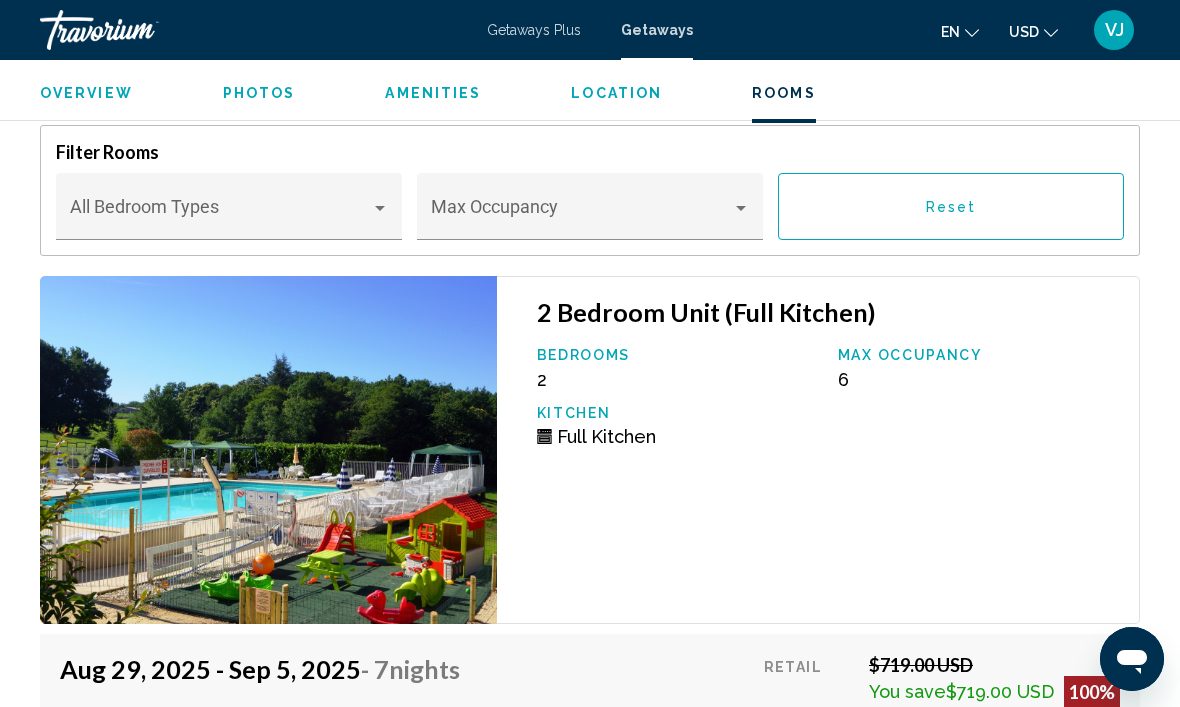 click at bounding box center [229, 216] 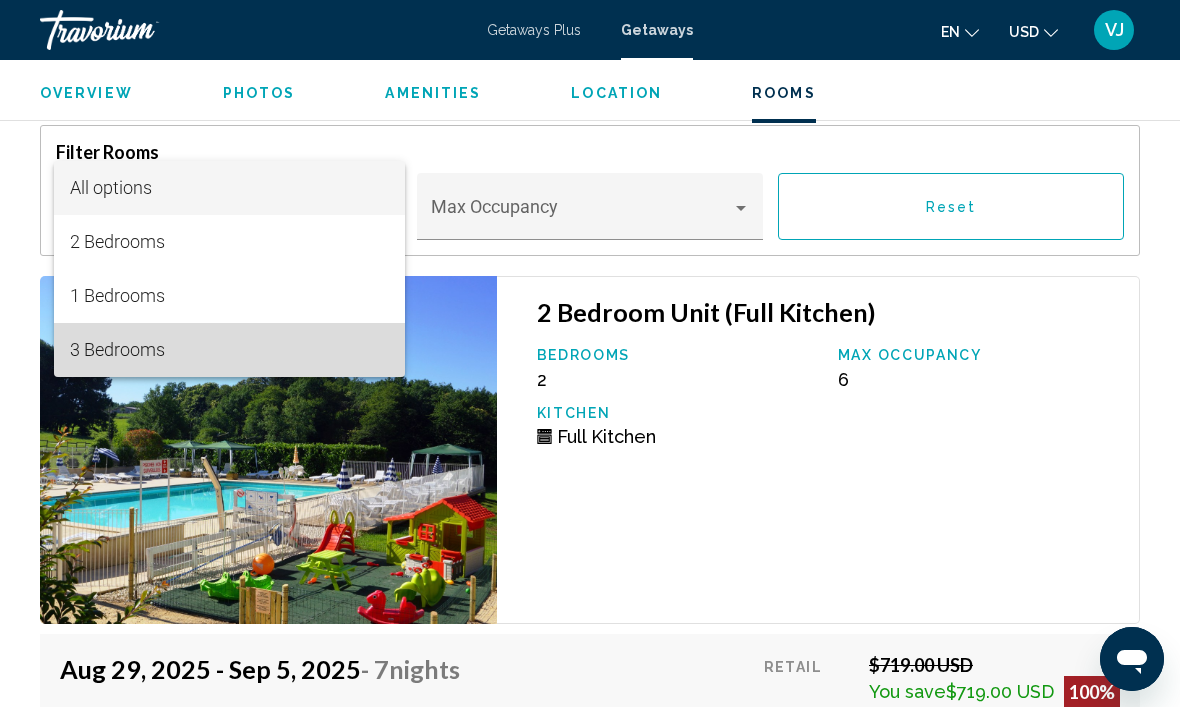 click on "3 Bedrooms" at bounding box center (229, 350) 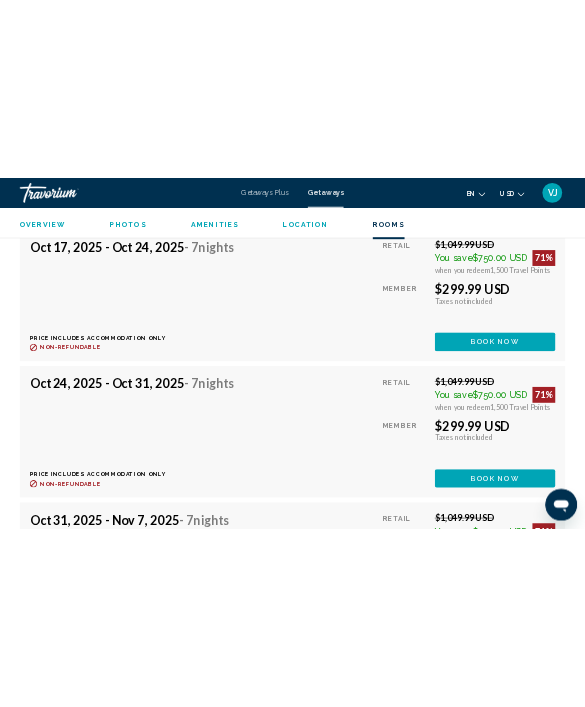 scroll, scrollTop: 5244, scrollLeft: 0, axis: vertical 